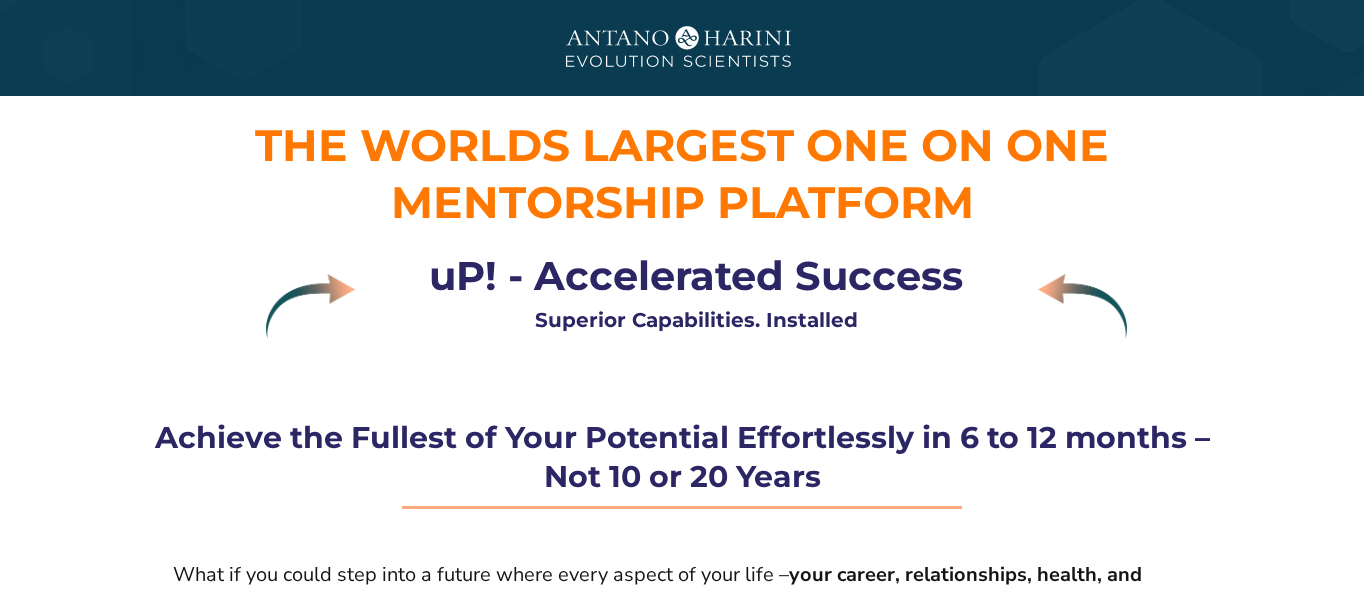 scroll, scrollTop: 0, scrollLeft: 0, axis: both 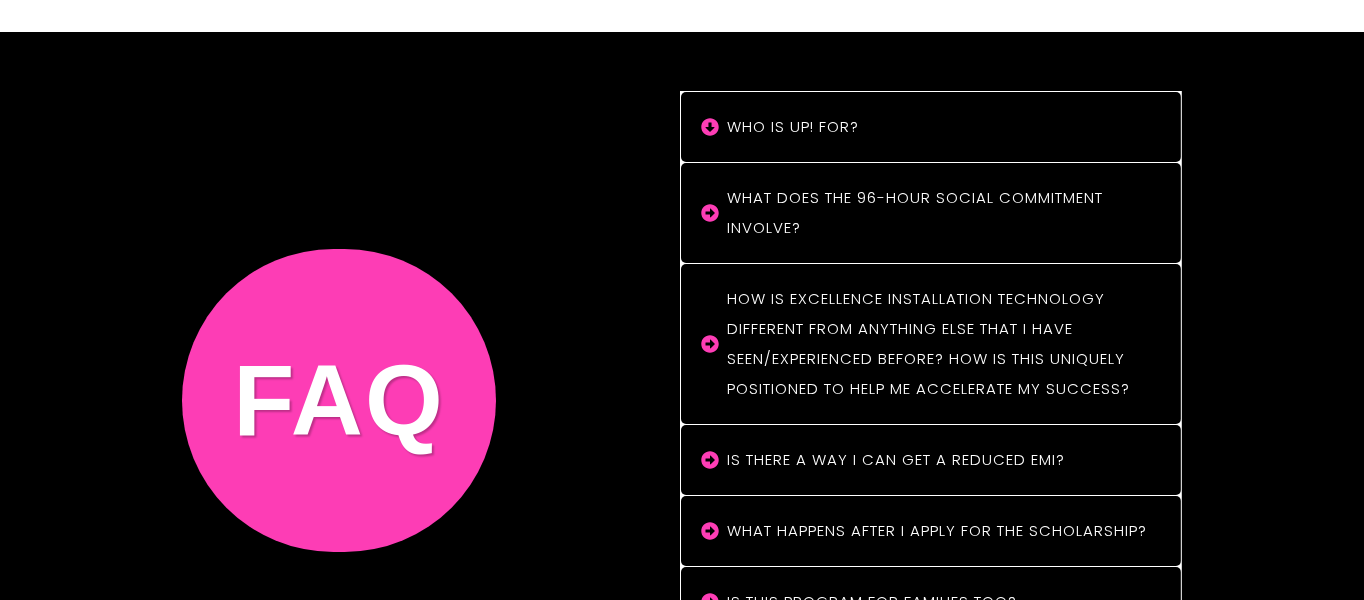 click 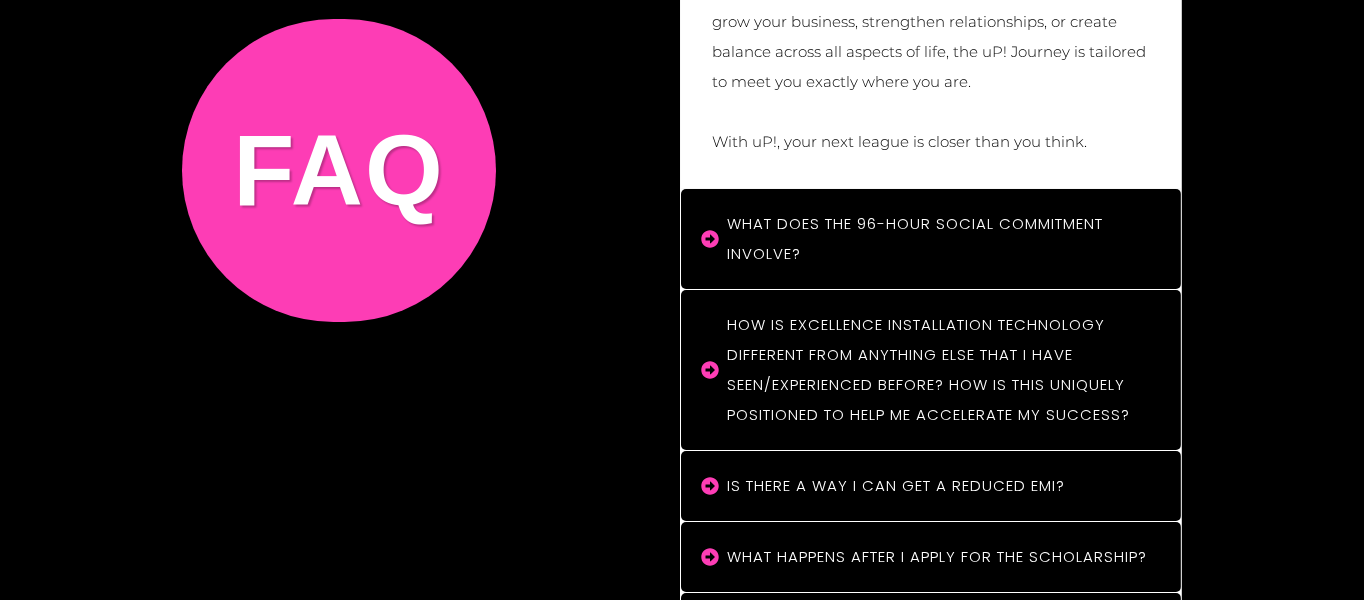 scroll, scrollTop: 16172, scrollLeft: 0, axis: vertical 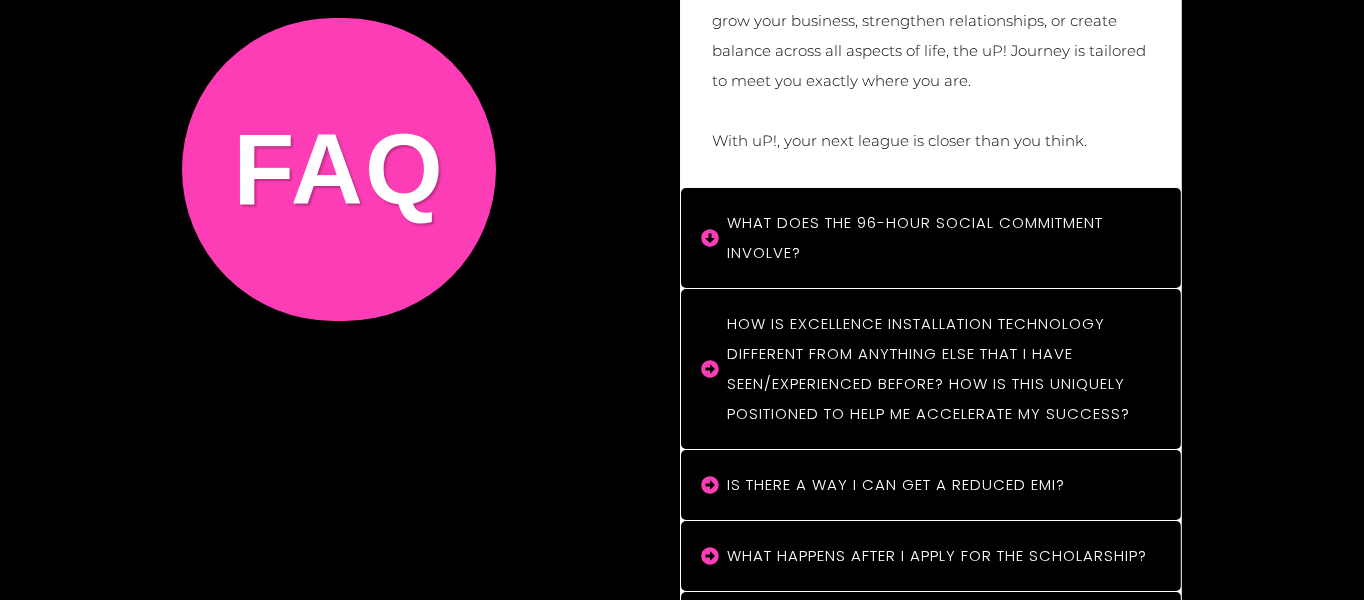 click on "What does the 96-hour social commitment involve?" at bounding box center [931, 238] 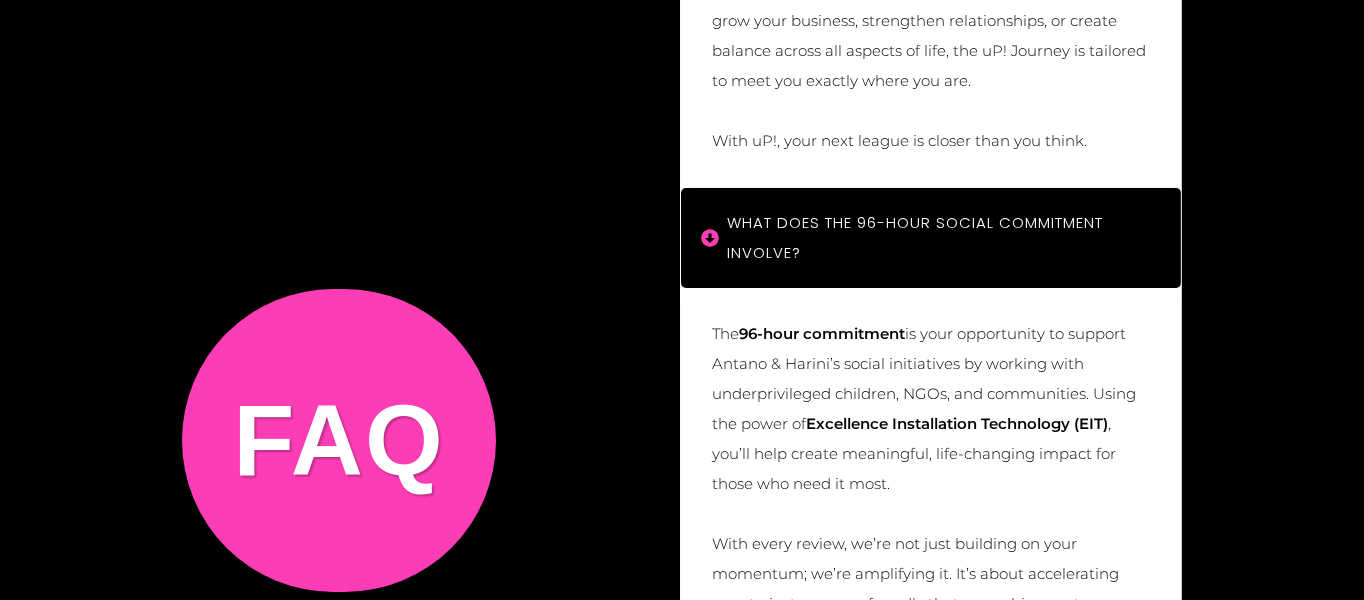 click 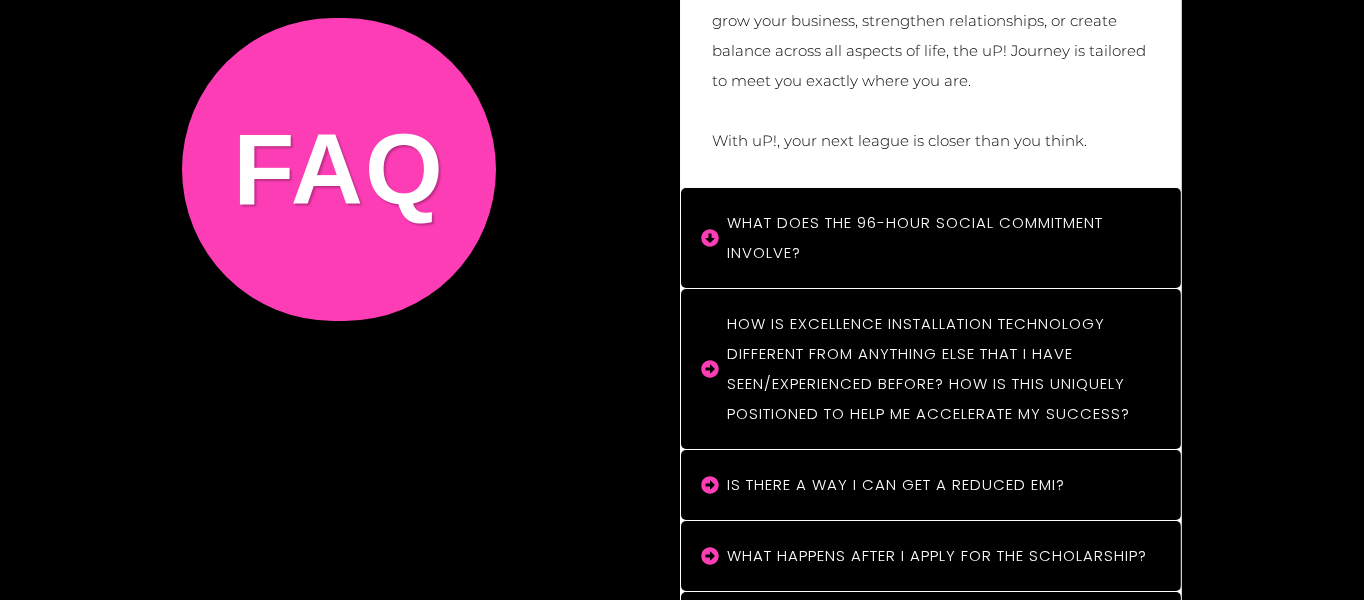 click 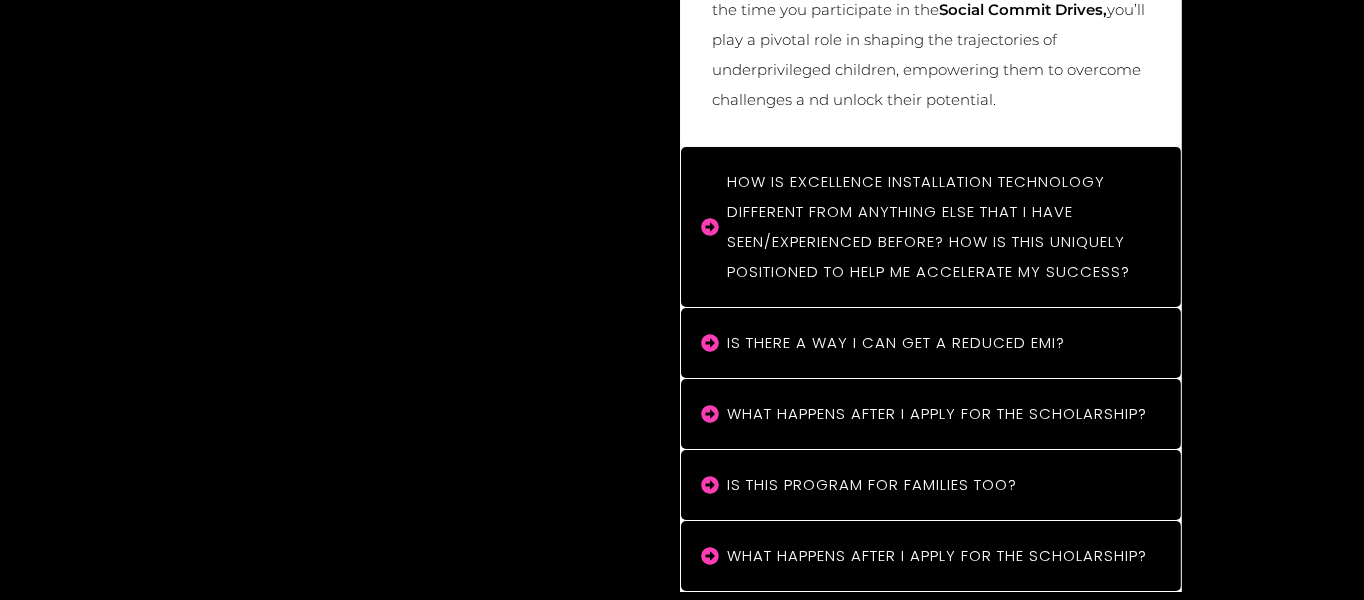scroll, scrollTop: 16848, scrollLeft: 0, axis: vertical 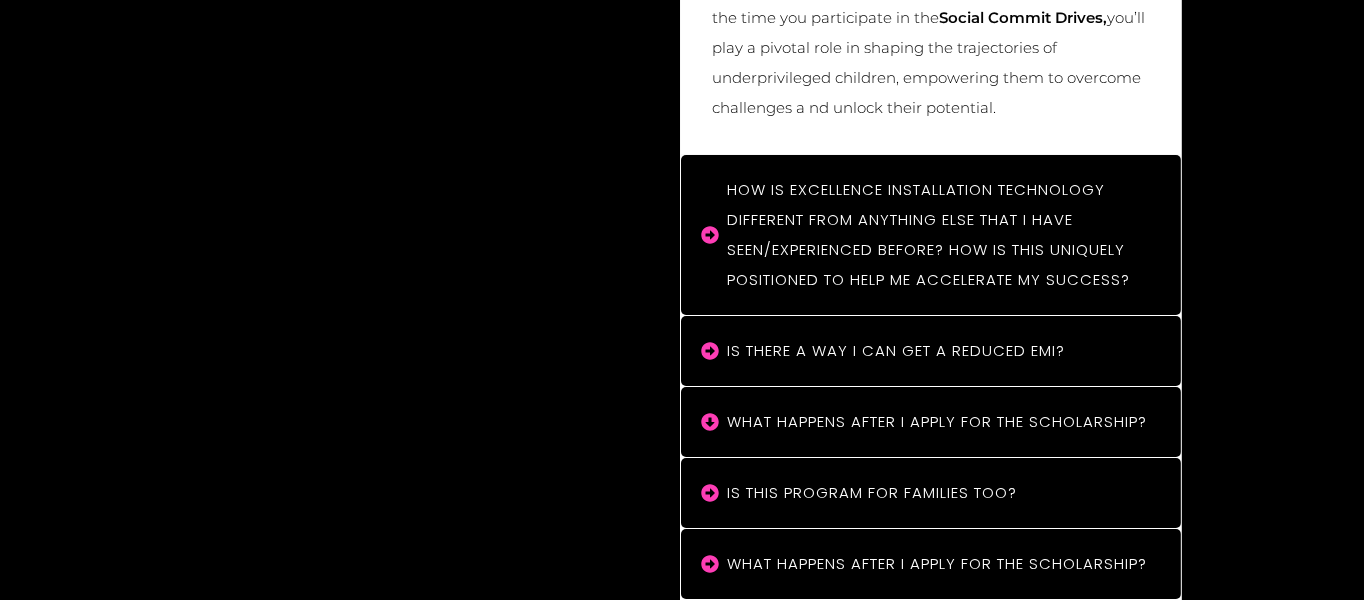 click 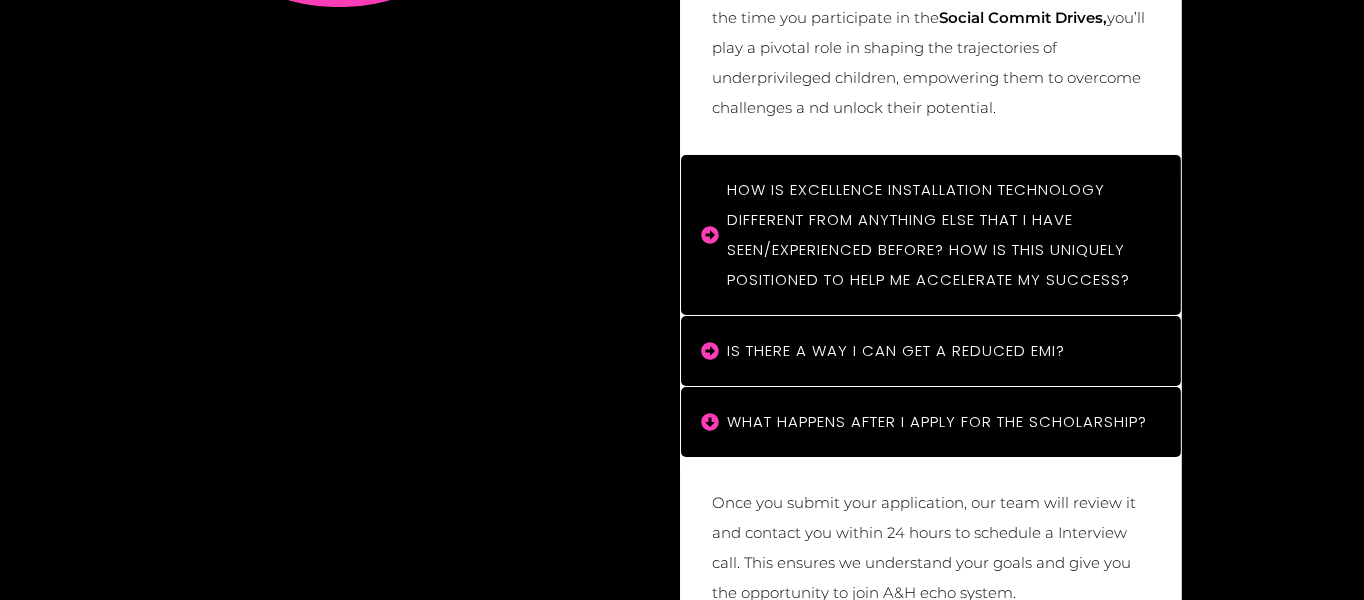 click 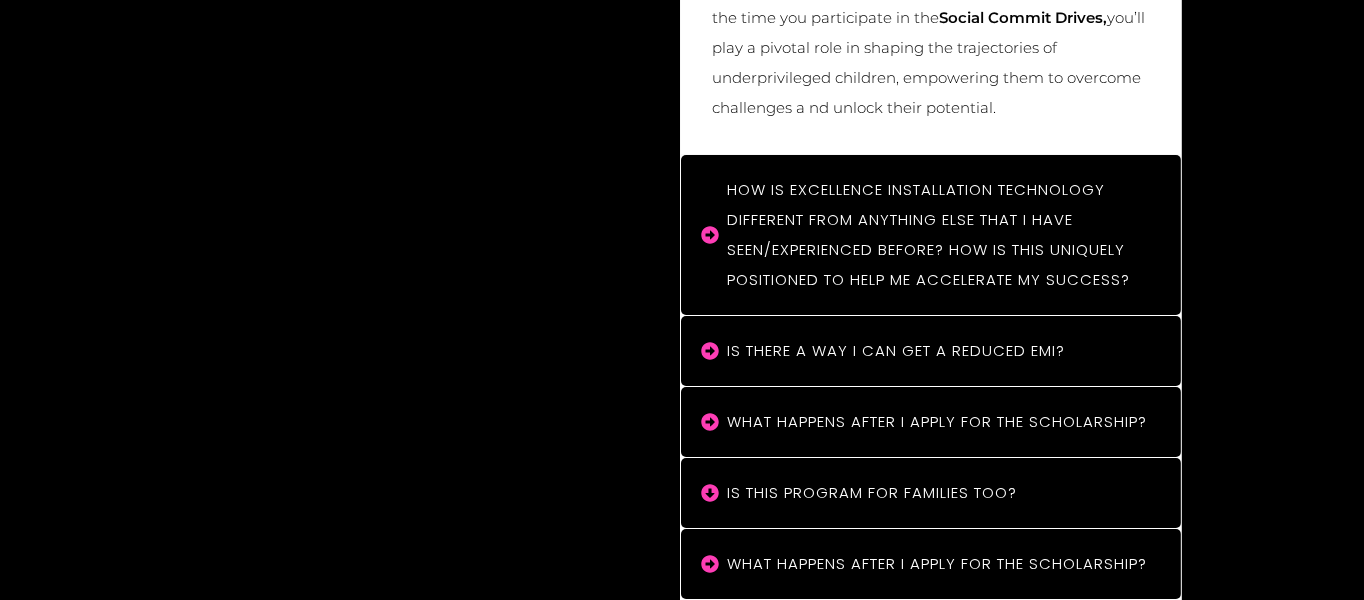 click 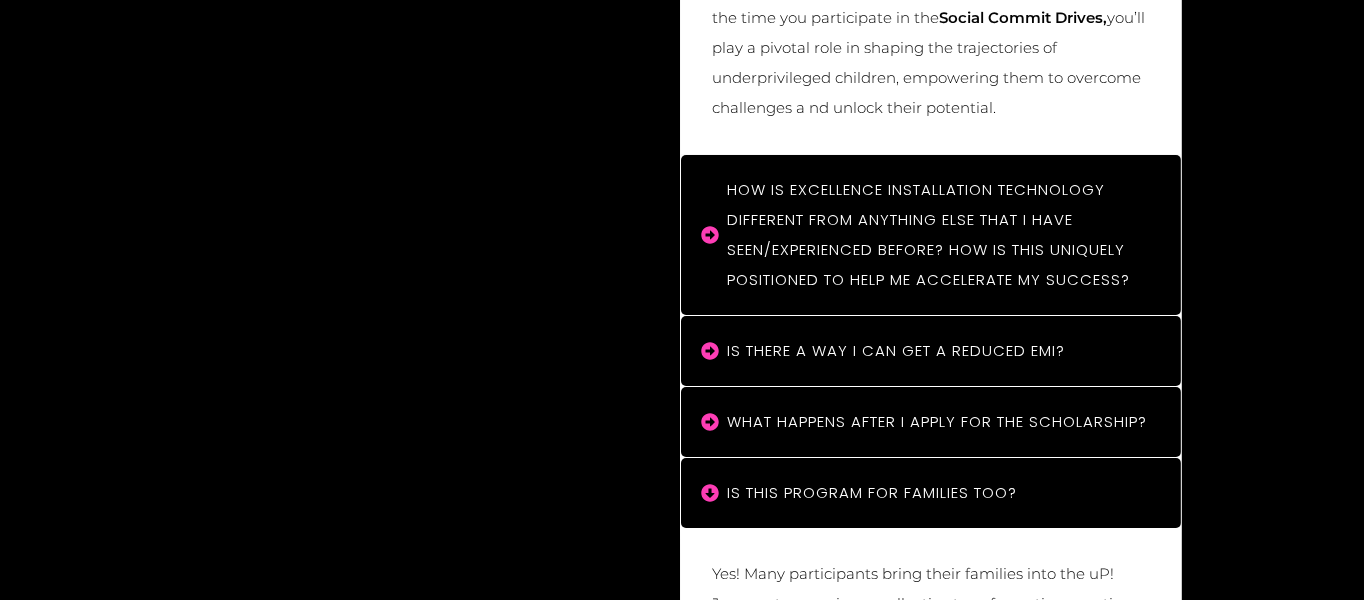 click 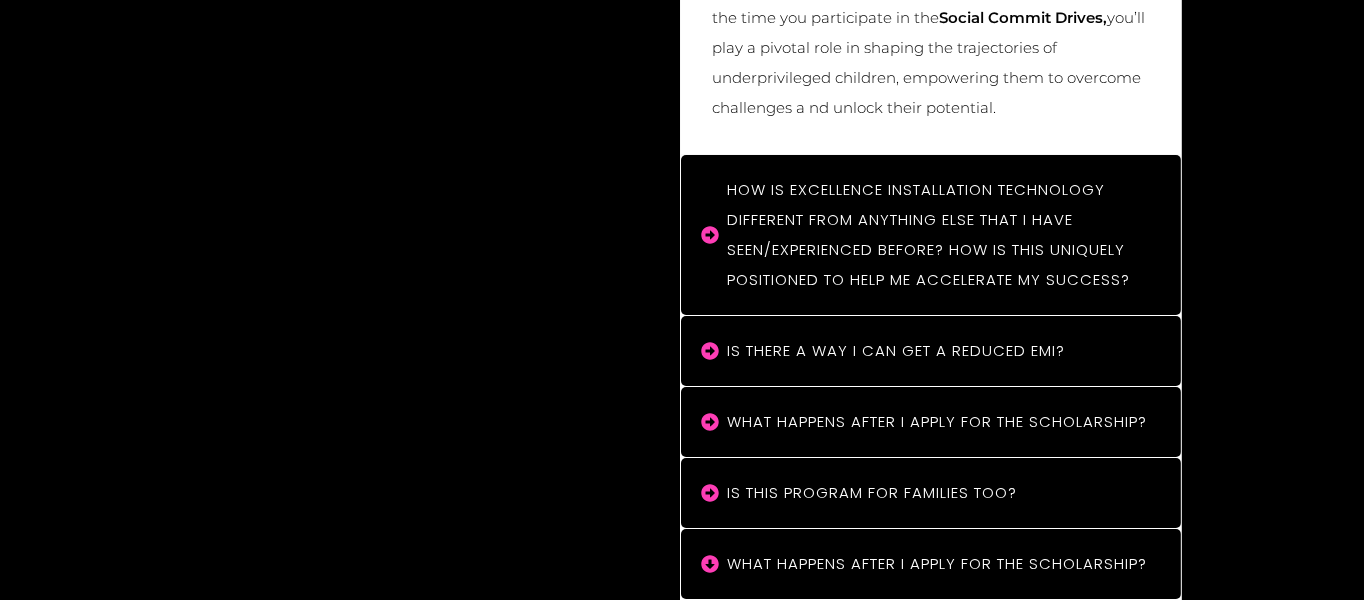 click 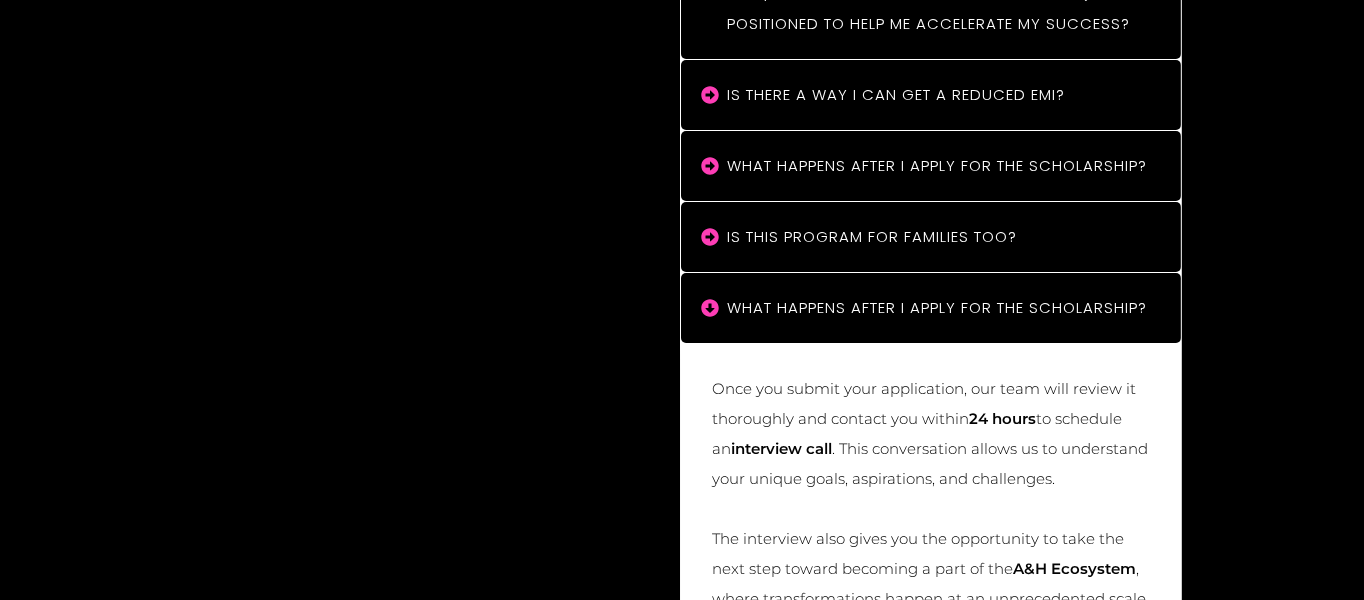 scroll, scrollTop: 17105, scrollLeft: 0, axis: vertical 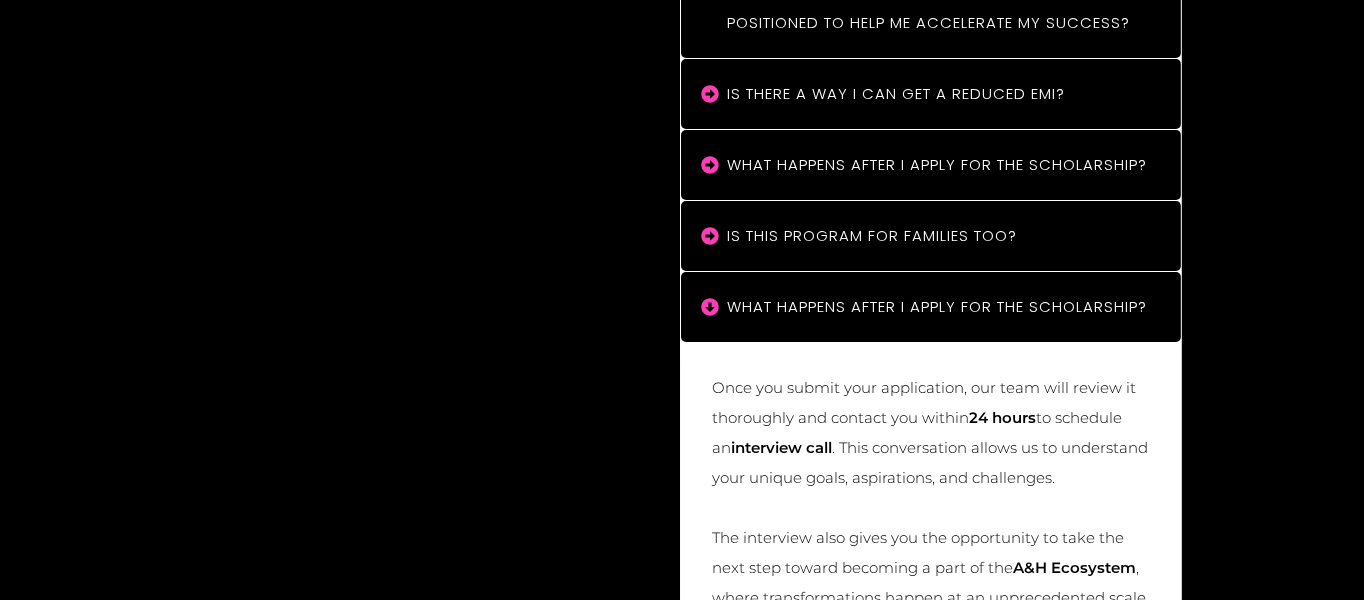 click on "FaQ
Who is uP! For?
uP! is for everyone, regardless of where you are in your life. There is always a next league to achieve. Whether you’re starting from scratch or already established, uP! has helped individuals jump the curve and achieve exponential growth in just 6-12 months. Our journey is highly personalized, making uP! ideal for professionals, entrepreneurs, leaders, students, homemakers, and anyone ready to break through personal and professional barriers. Whether you want to grow your business, strengthen relationships, or create balance across all aspects of life, the uP! Journey is tailored to meet you exactly where you are. With uP!, your next league is closer than you think.
What does the 96-hour social commitment involve?
The  96-hour commitment  is your opportunity to support Antano & Harini’s social initiatives by working with underprivileged children, NGOs, and communities. Using the power of  Excellence Installation Technology   (EIT)" at bounding box center (682, -280) 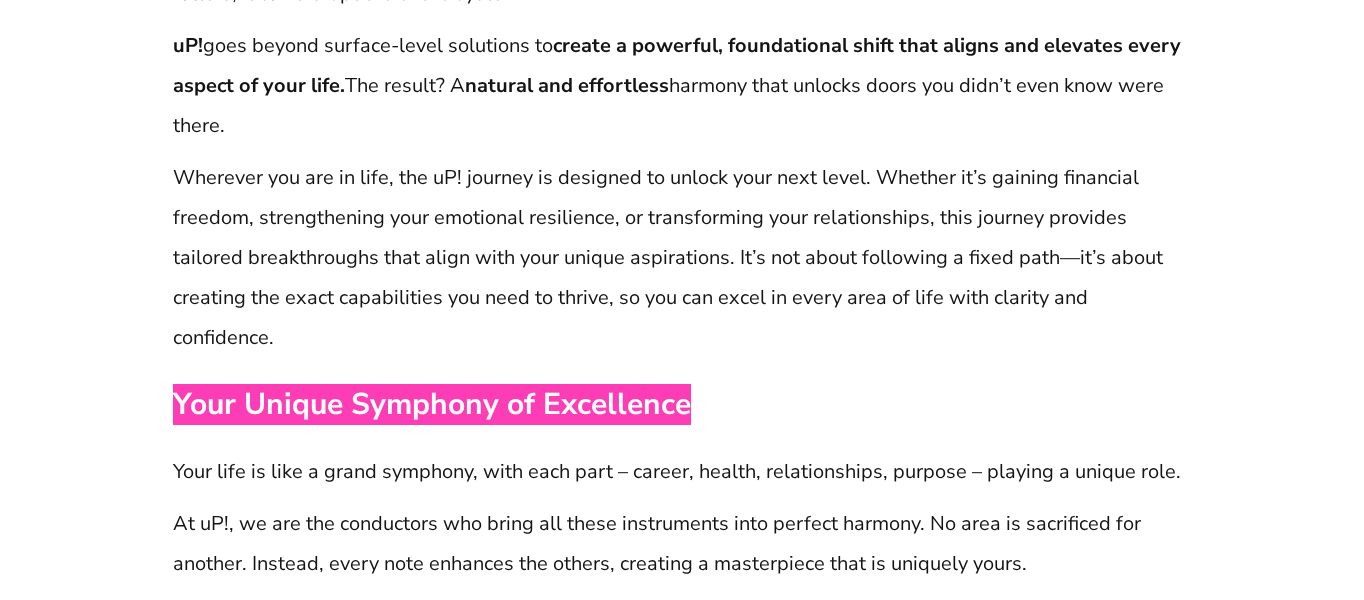 scroll, scrollTop: 0, scrollLeft: 0, axis: both 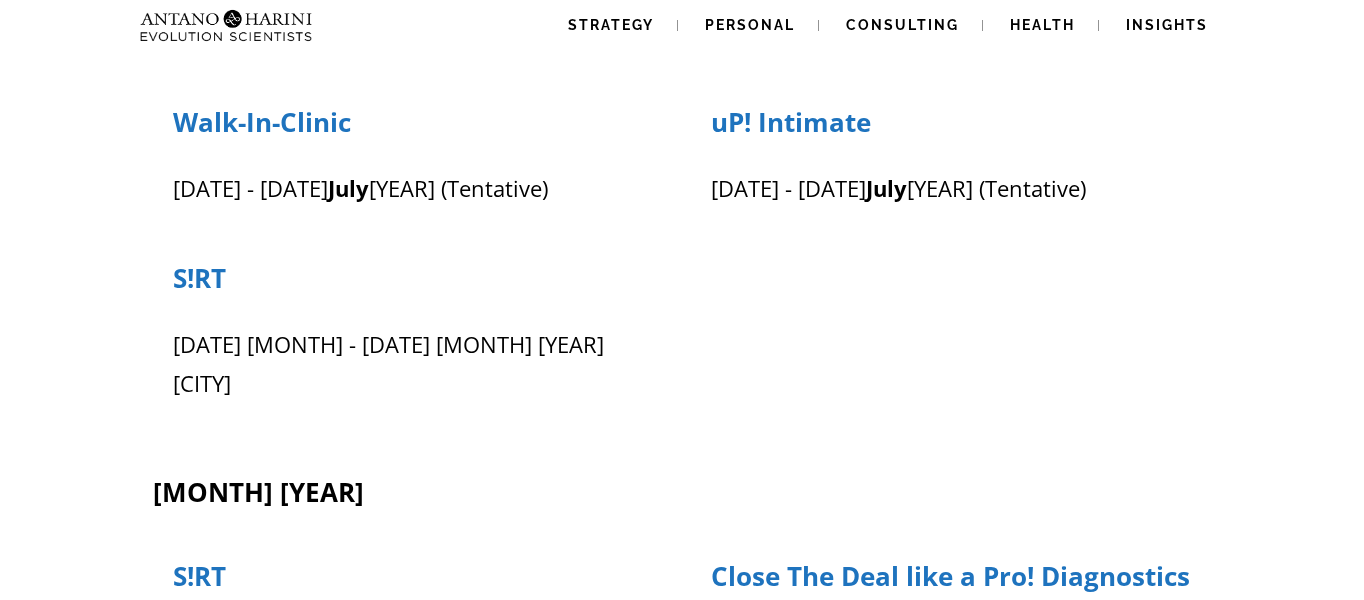 click on "S!RT 31th July - 1st August 2025  Chennai" at bounding box center [674, 322] 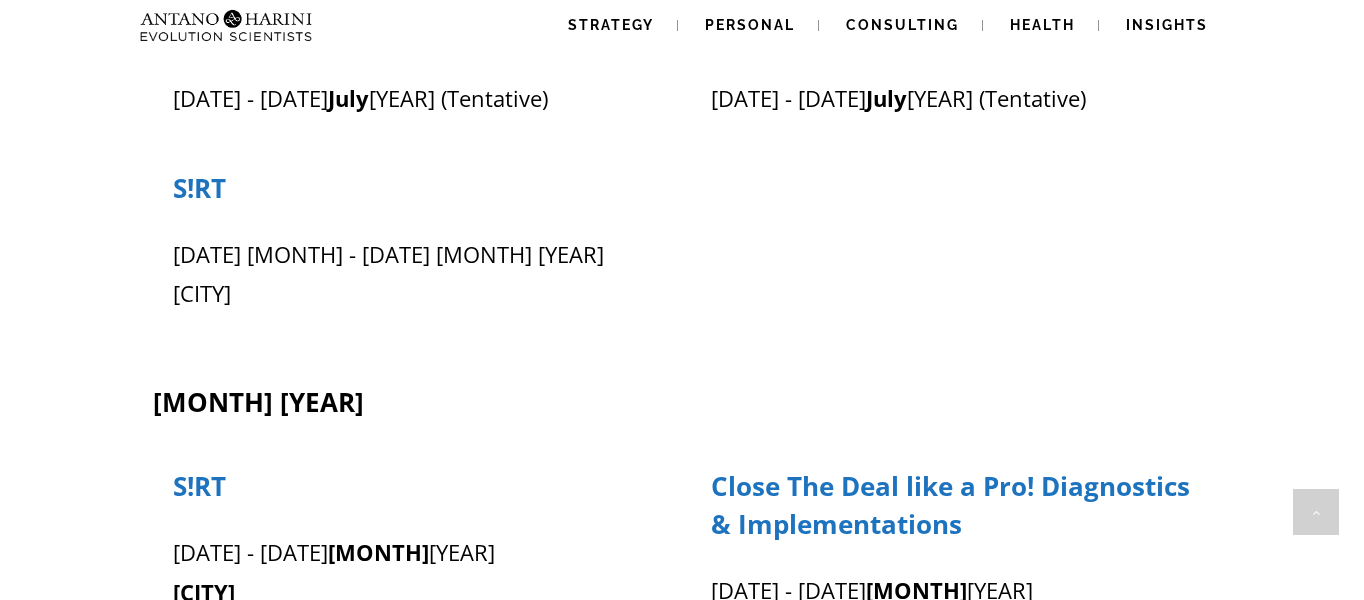 scroll, scrollTop: 764, scrollLeft: 0, axis: vertical 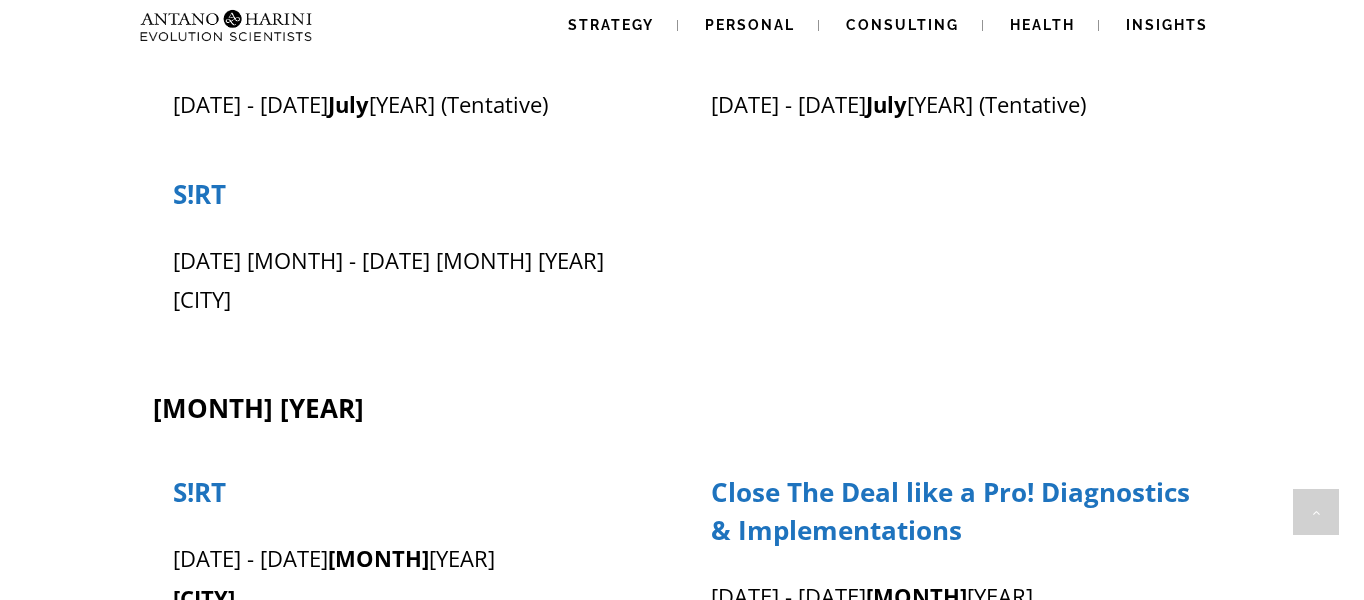 click on "July 2025
EIFlix Workshop 23rd  July  - 5th  August  2025  A&H Breakthroughs App Exclusive
Walk-In-Clinic 24th - 26th  July  2025 (Tentative)
uP! Intimate  24th - 26th  July  2025 (Tentative)
S!RT 31th July - 1st August 2025  Chennai
August 2025
S!RT  14th - 15th  August  2025  Chennai
Close The Deal like a Pro! Diagnostics & Implementations  21st - 24th  August  2025  Online
S!RT  28th - 29th  August  2025  Chennai
Super Metabolism Program 21st - 24th  August  2025  Online" at bounding box center [682, 277] 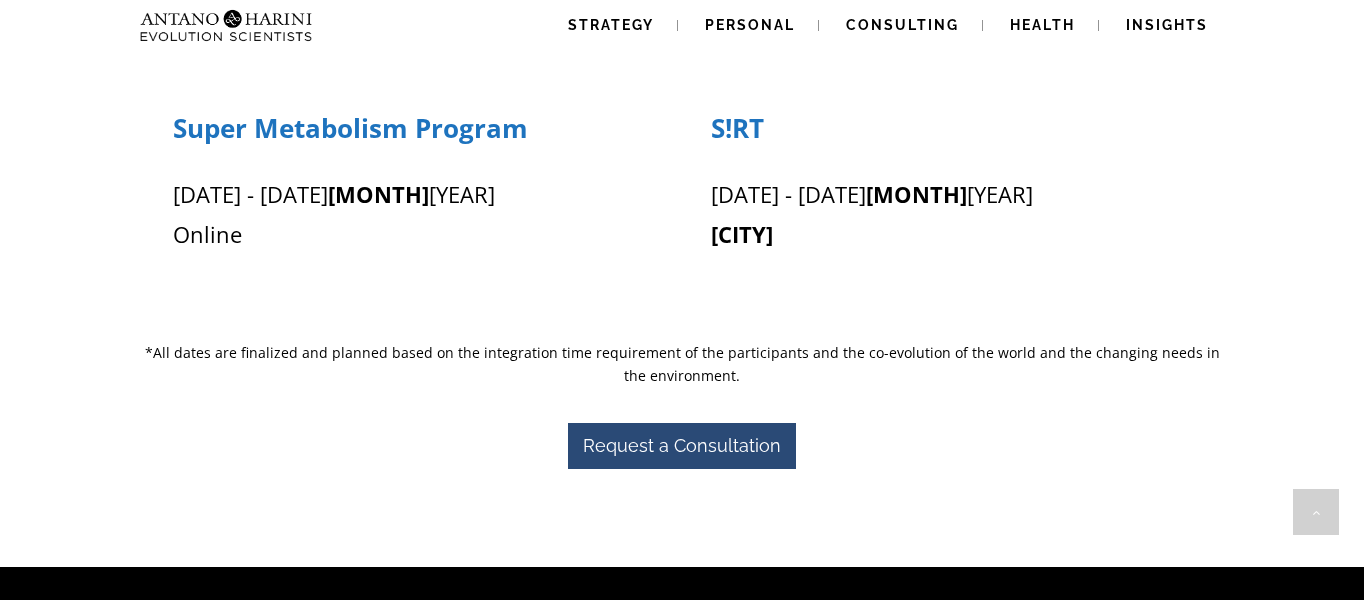 scroll, scrollTop: 1363, scrollLeft: 0, axis: vertical 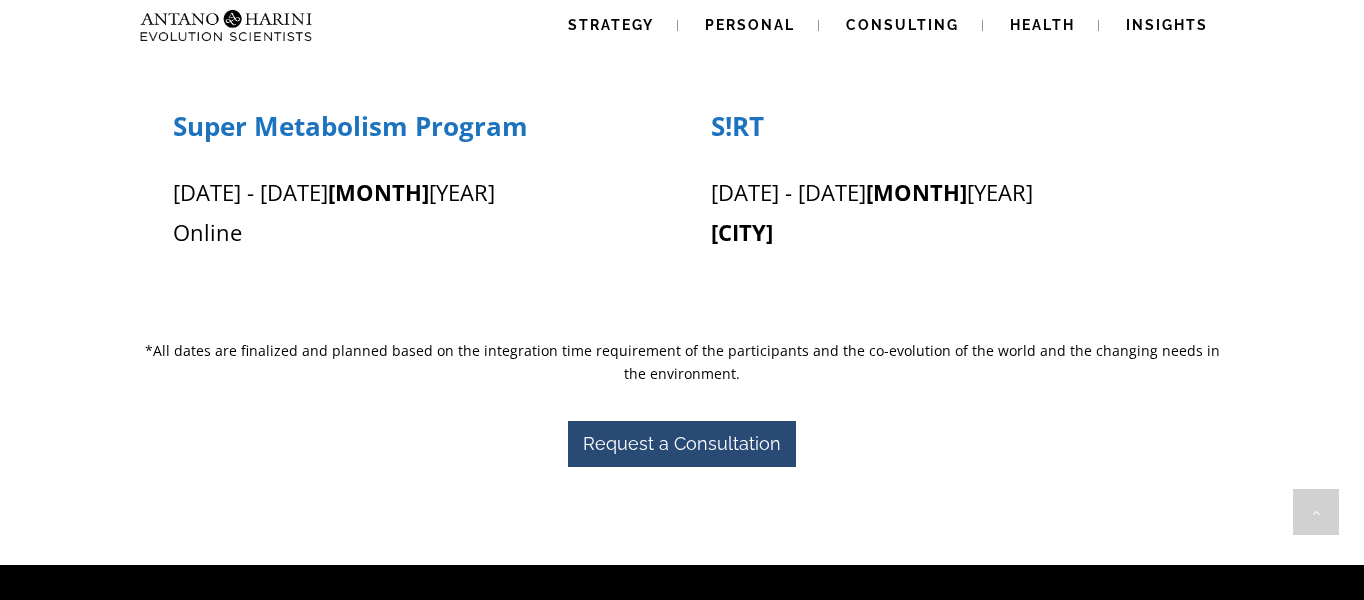 click on "*All dates are finalized and planned based on the integration time requirement of the participants and the co-evolution of the world and the changing needs in the environment." at bounding box center [682, 362] 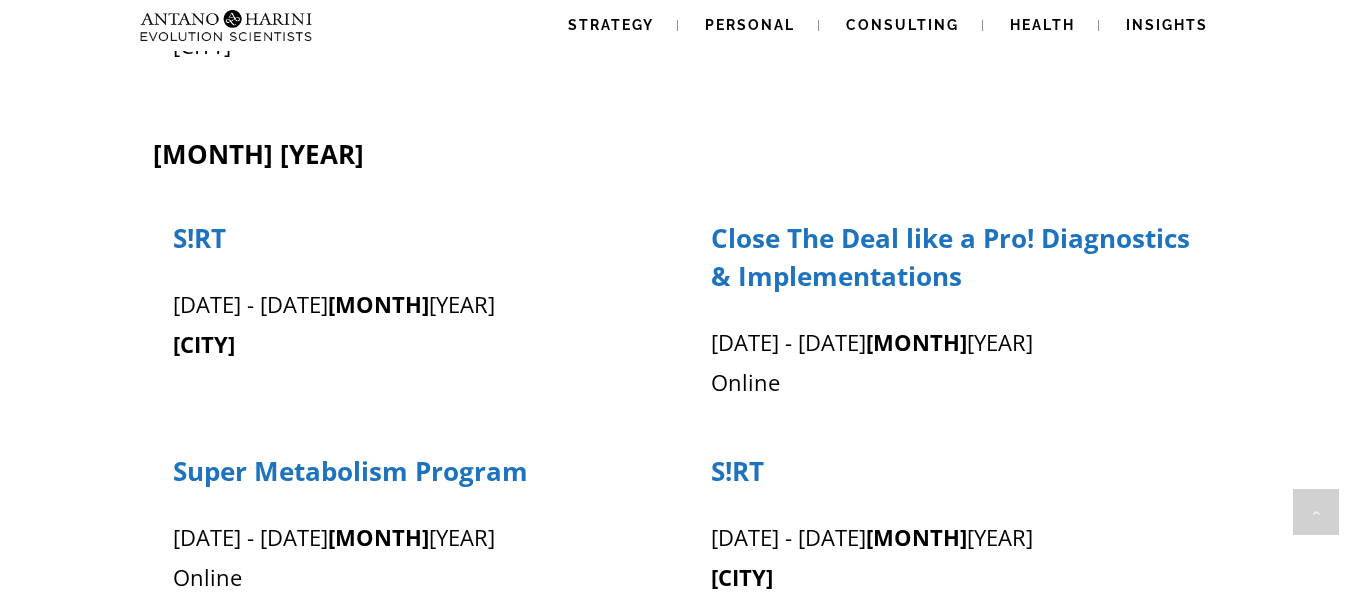 scroll, scrollTop: 1000, scrollLeft: 0, axis: vertical 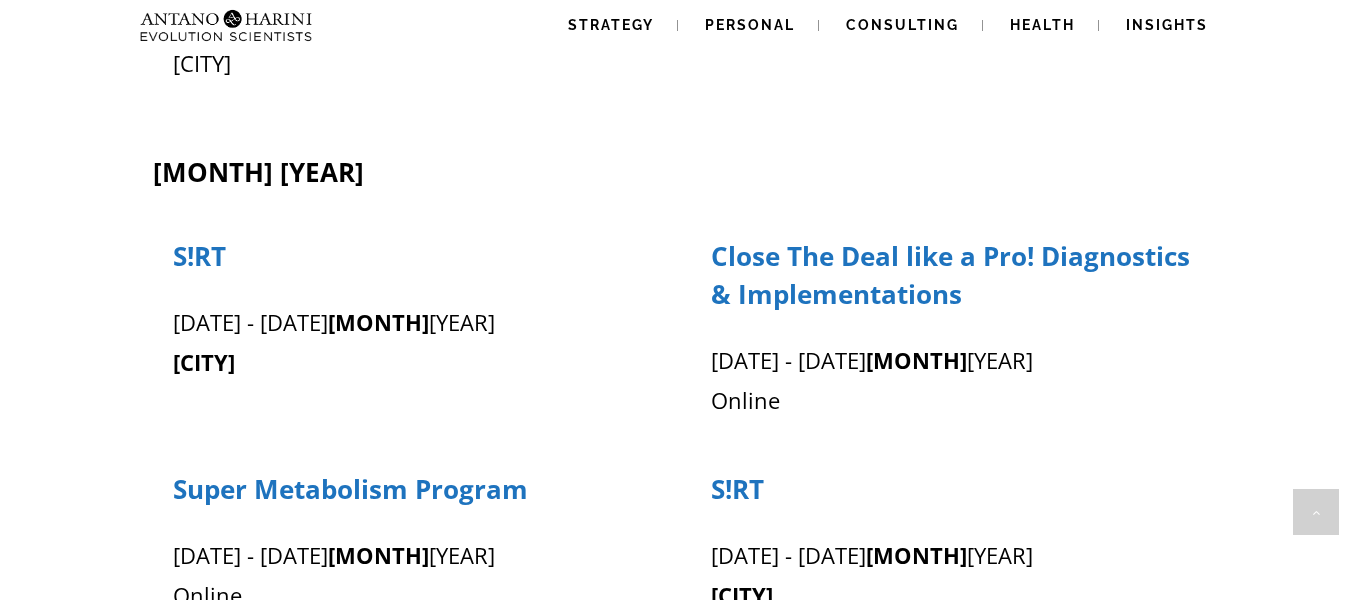 click on "S!RT" at bounding box center [413, 258] 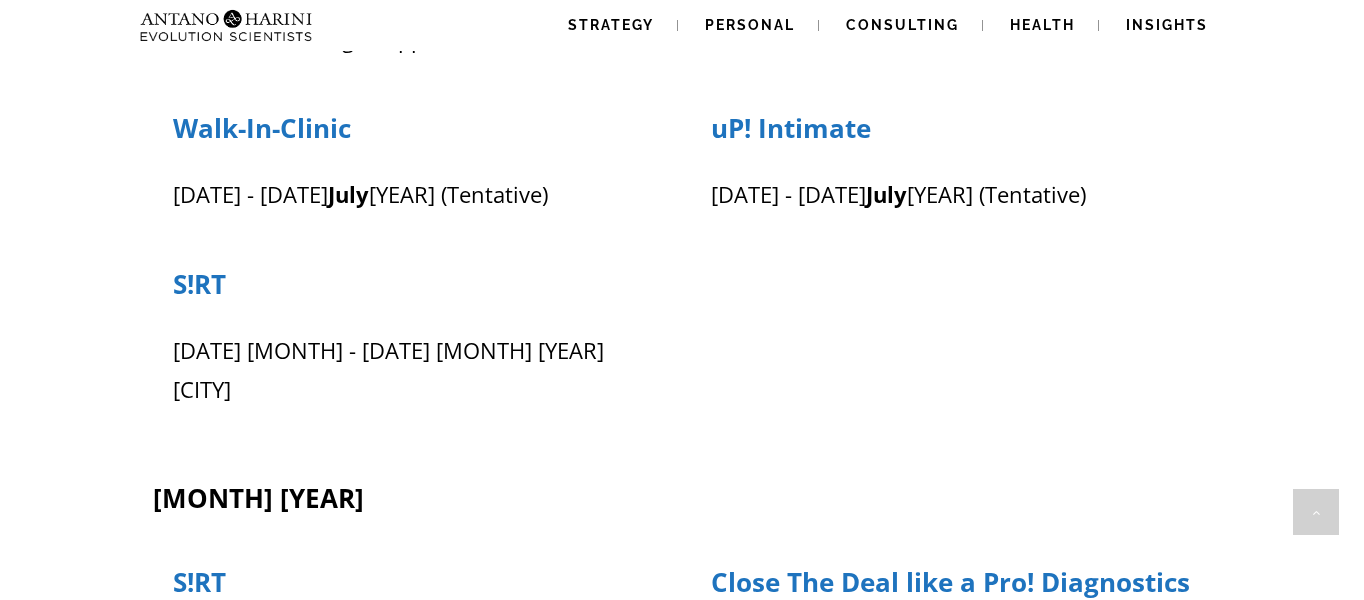 scroll, scrollTop: 670, scrollLeft: 0, axis: vertical 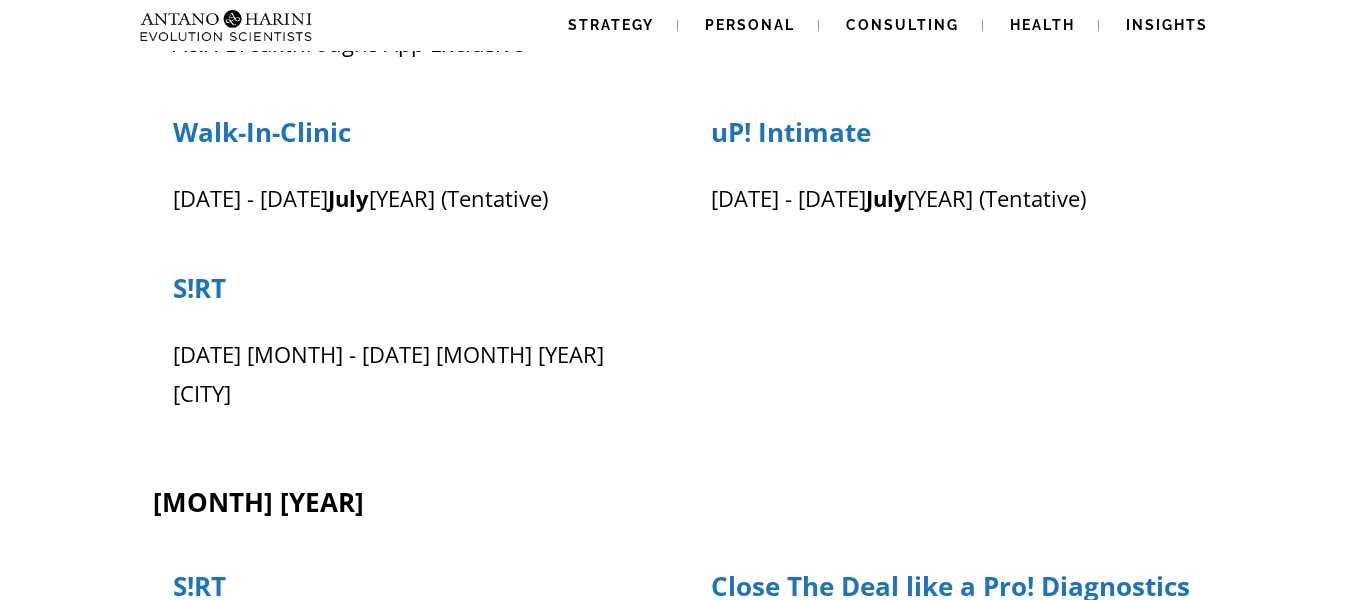 click on "S!RT" at bounding box center (413, 290) 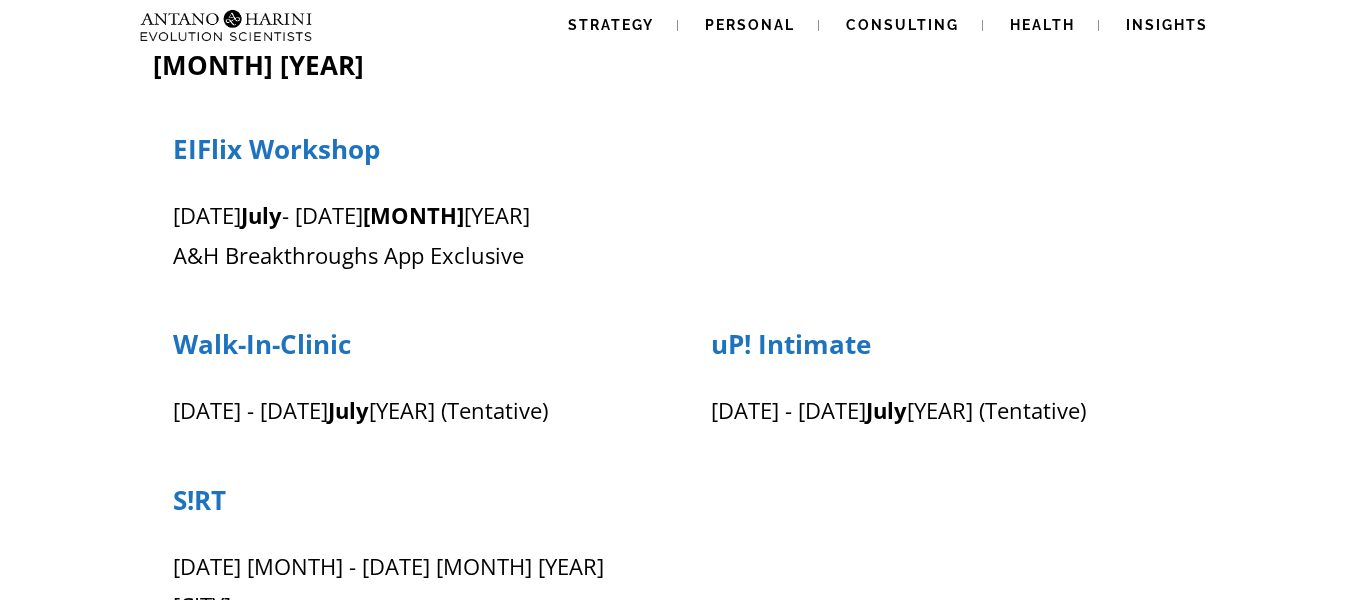 scroll, scrollTop: 445, scrollLeft: 0, axis: vertical 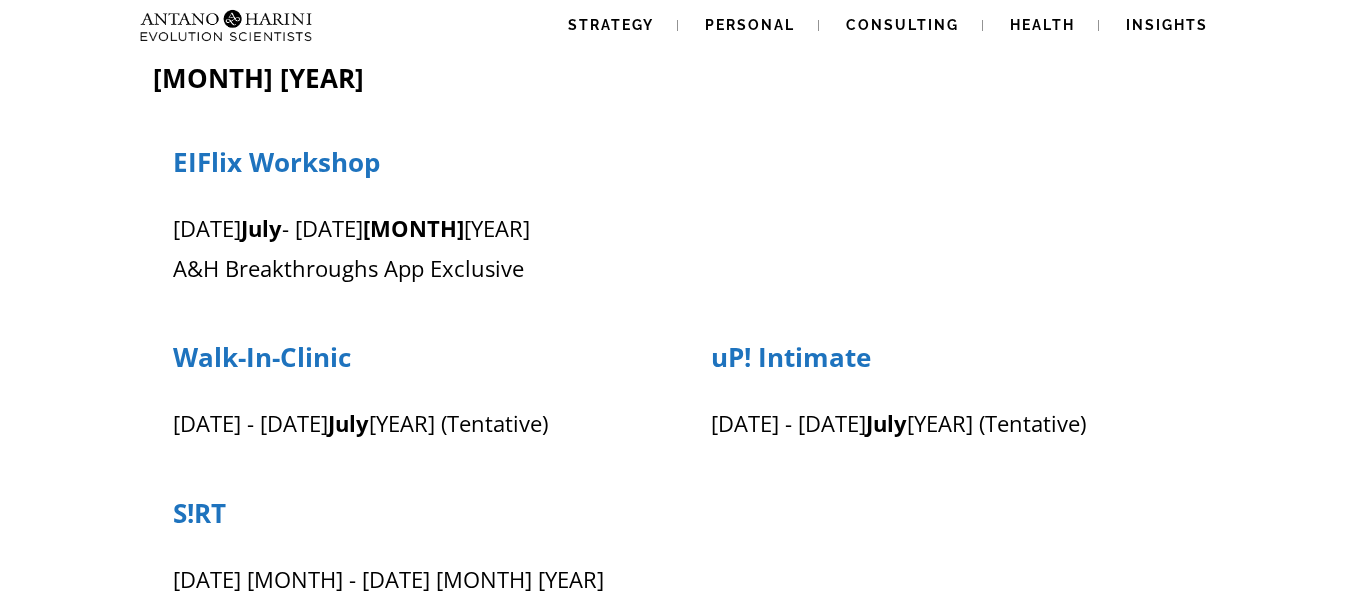 click on "Walk-In-Clinic 24th - 26th  July  2025 (Tentative)" at bounding box center [413, 382] 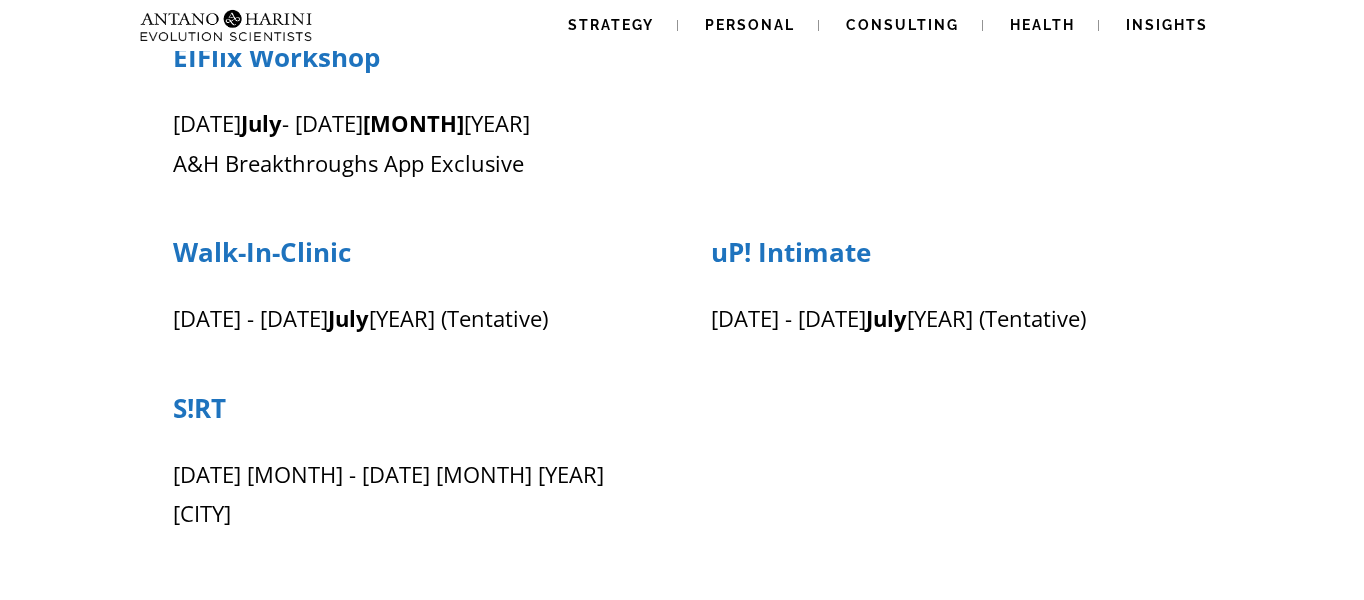 scroll, scrollTop: 551, scrollLeft: 0, axis: vertical 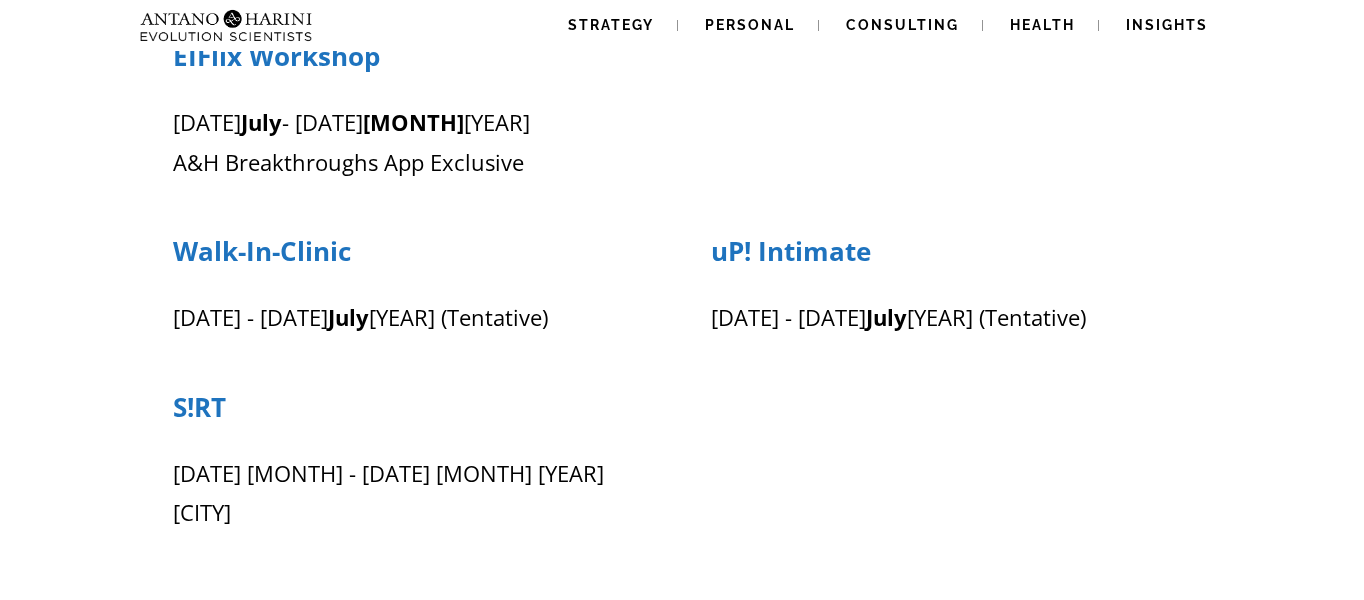 click on "24th - 26th  July  2025 (Tentative)" at bounding box center [951, 318] 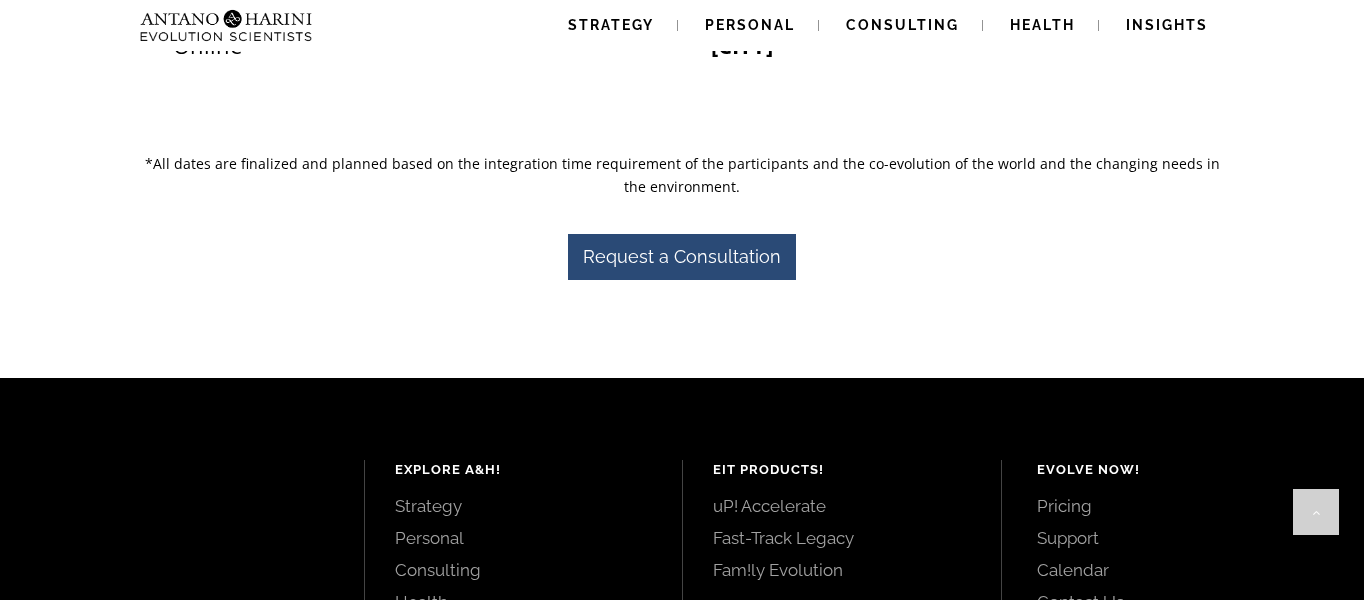 scroll, scrollTop: 1848, scrollLeft: 0, axis: vertical 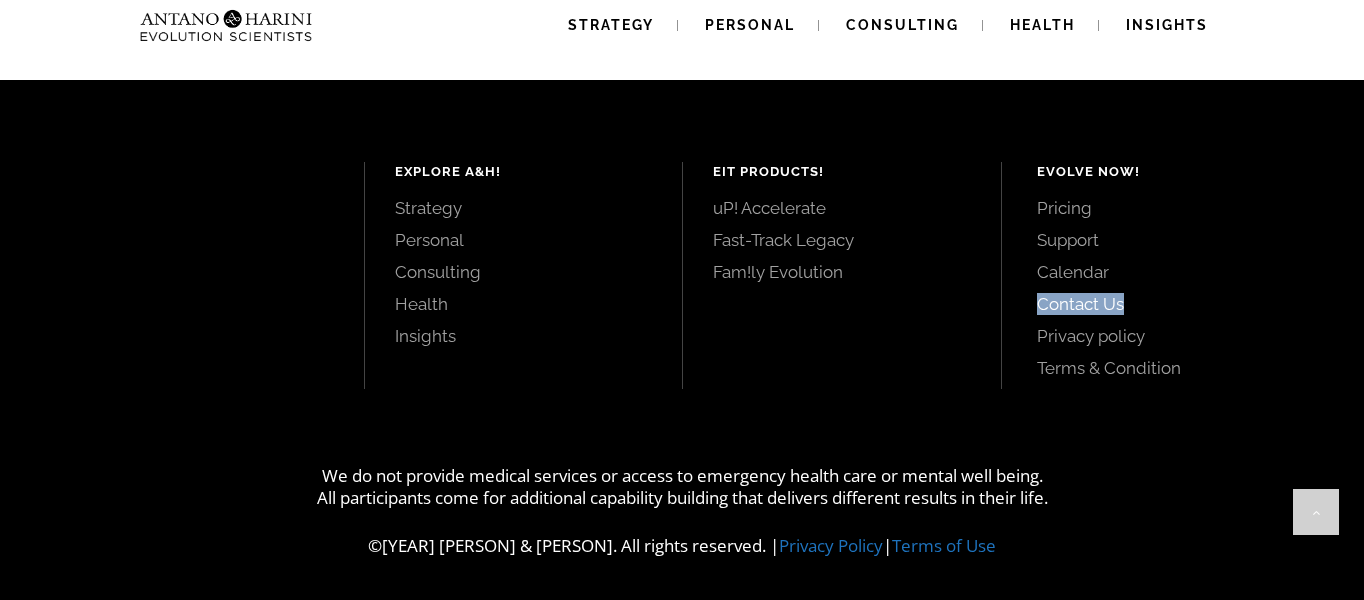 click on "uP! Accelerate" at bounding box center [842, 208] 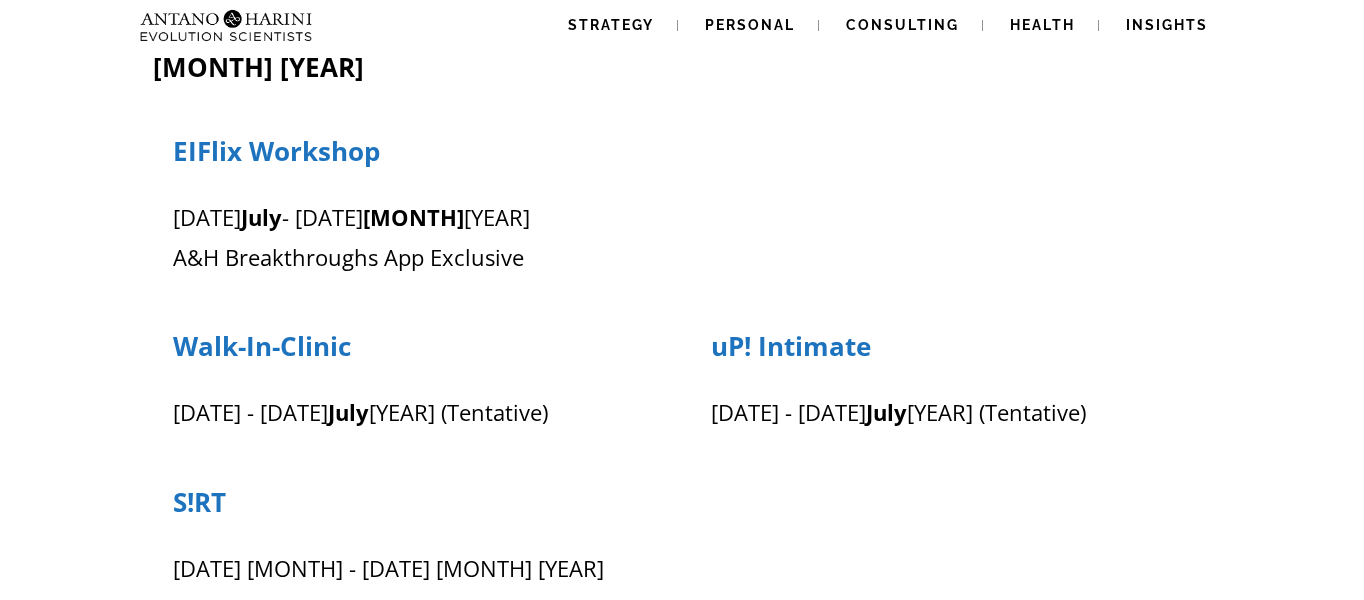 scroll, scrollTop: 435, scrollLeft: 0, axis: vertical 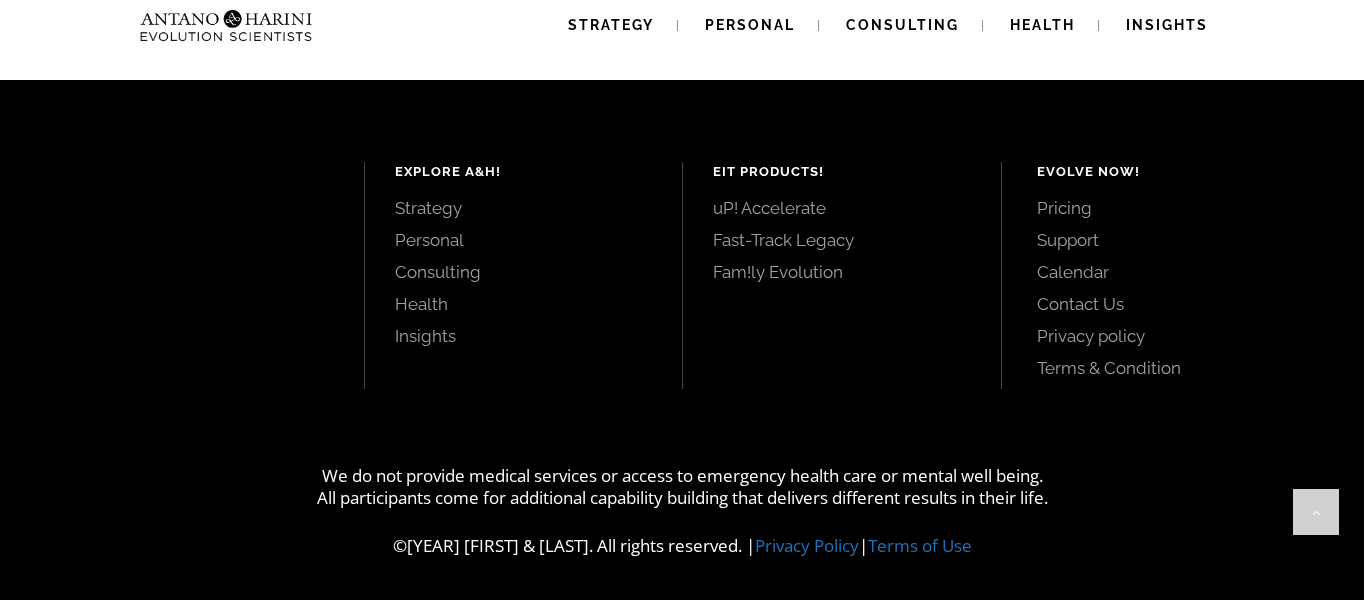 click on "Pricing" at bounding box center [1178, 208] 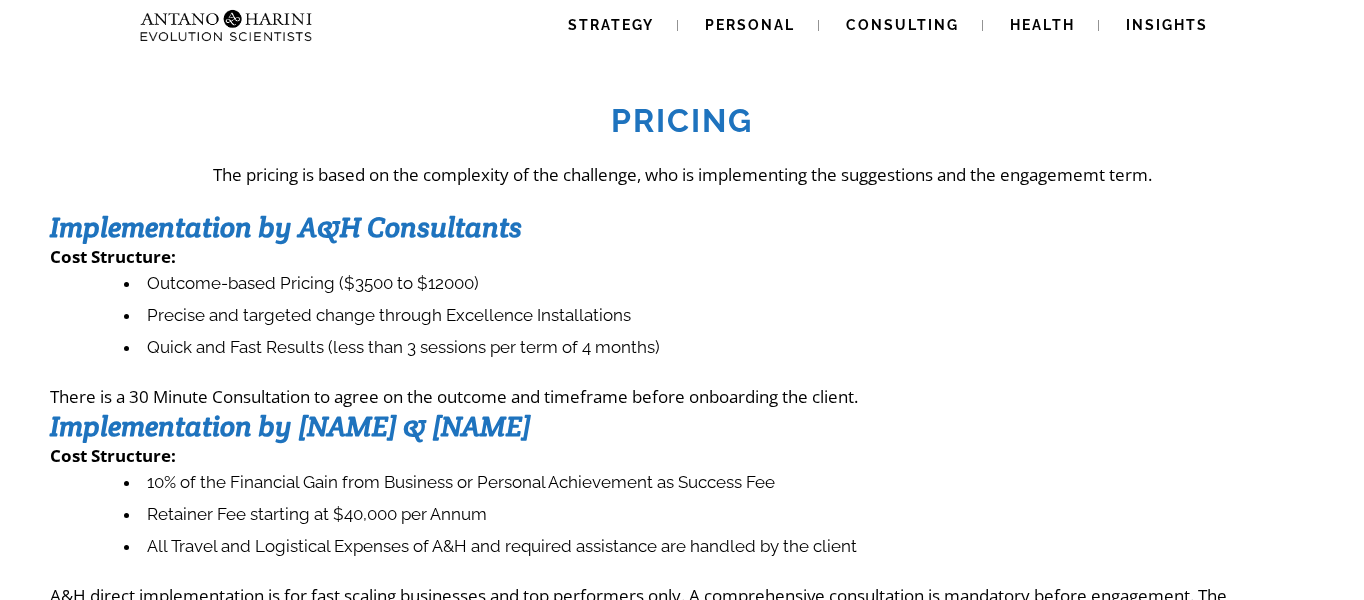 scroll, scrollTop: 0, scrollLeft: 0, axis: both 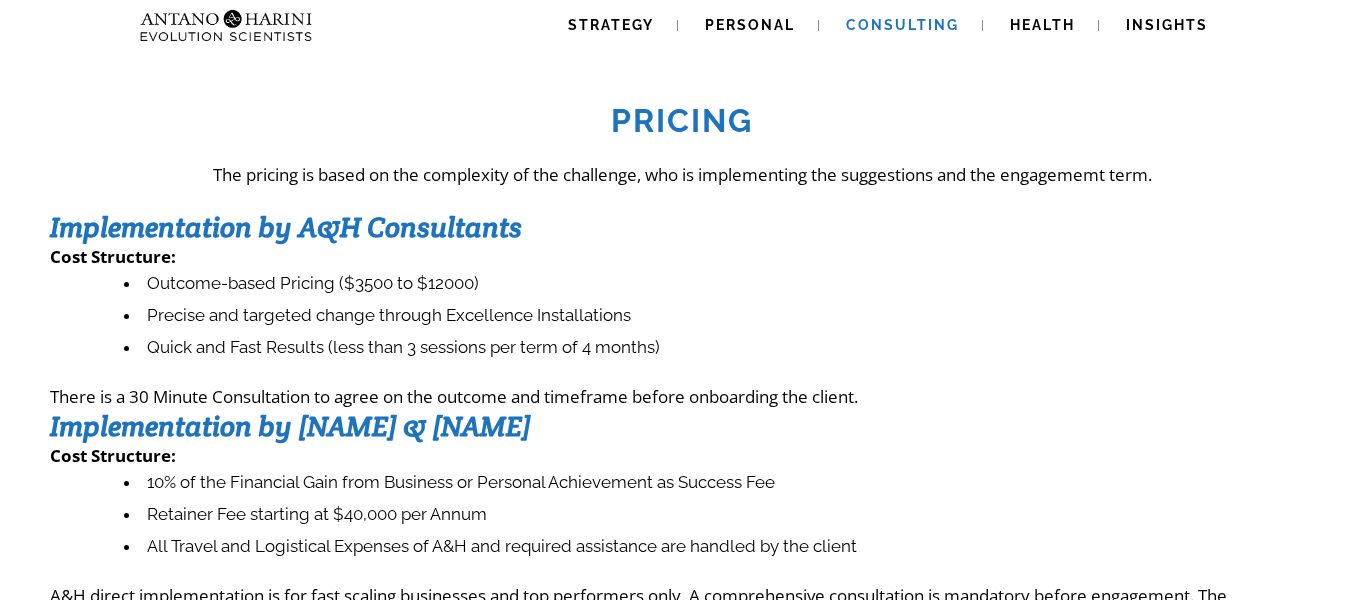 click on "Consulting" at bounding box center [902, 25] 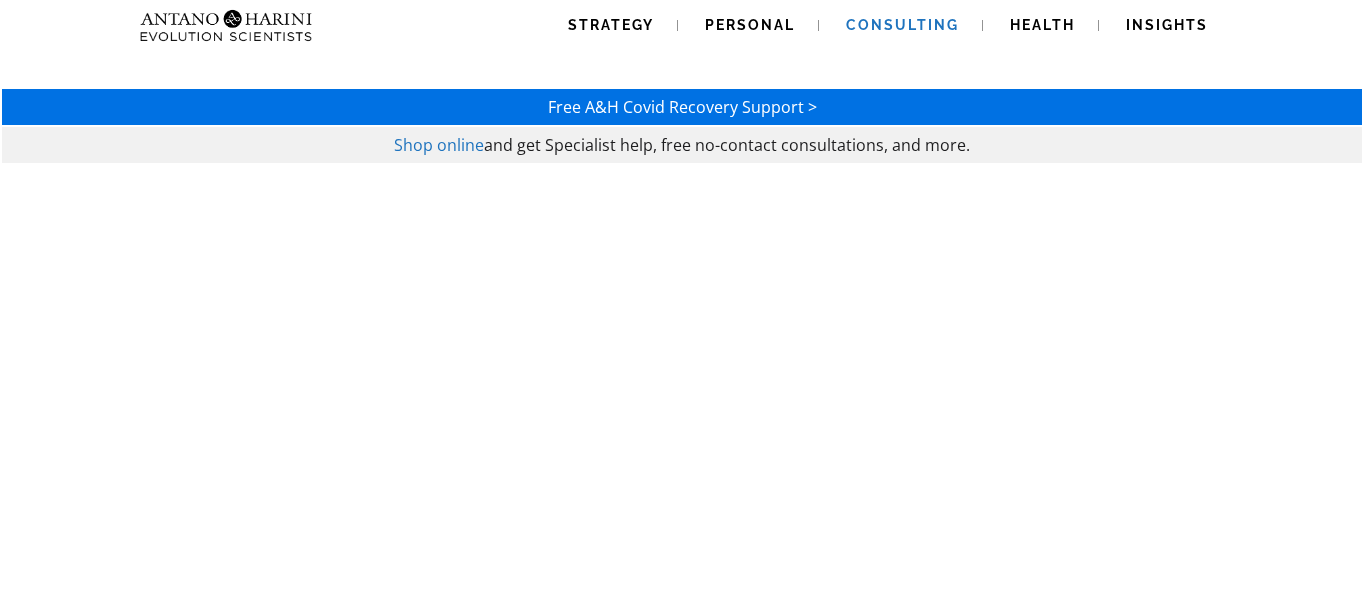 scroll, scrollTop: 0, scrollLeft: 0, axis: both 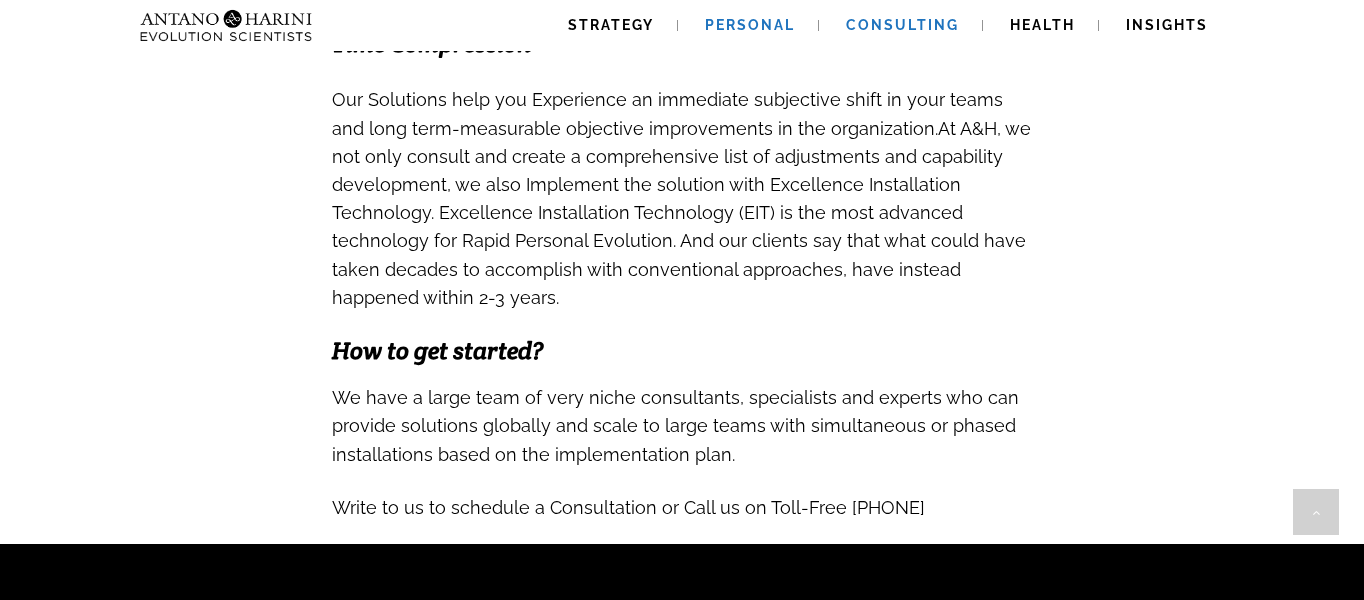 click on "Personal" at bounding box center [750, 25] 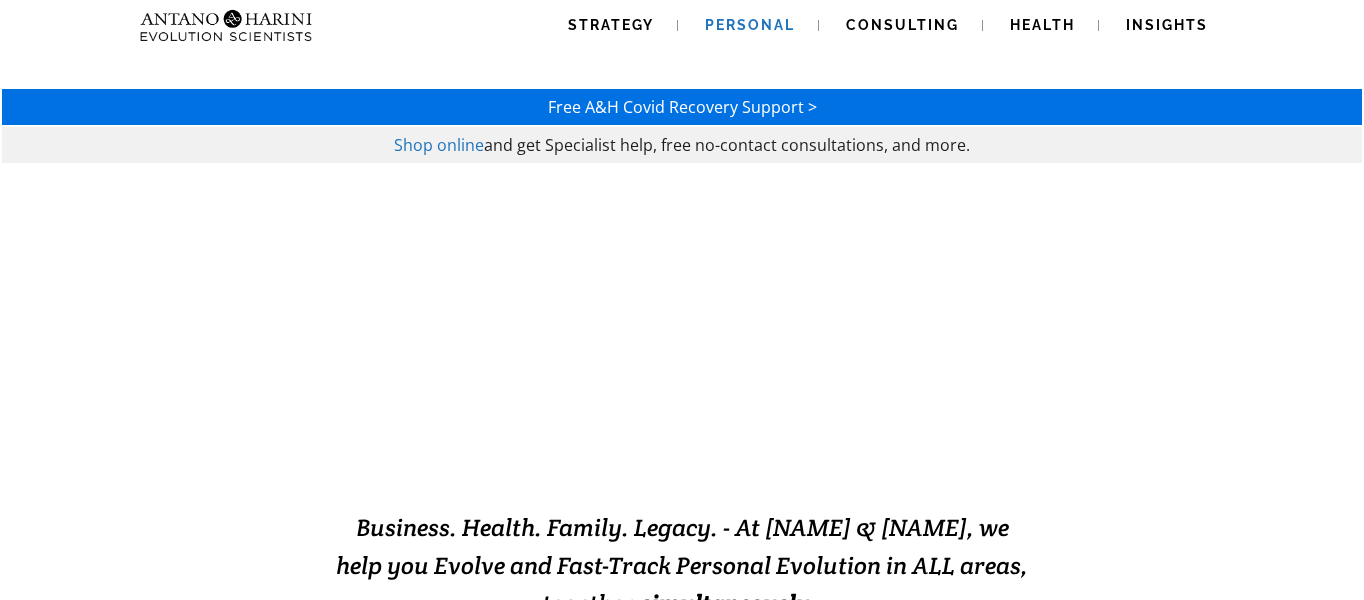 scroll, scrollTop: 365, scrollLeft: 0, axis: vertical 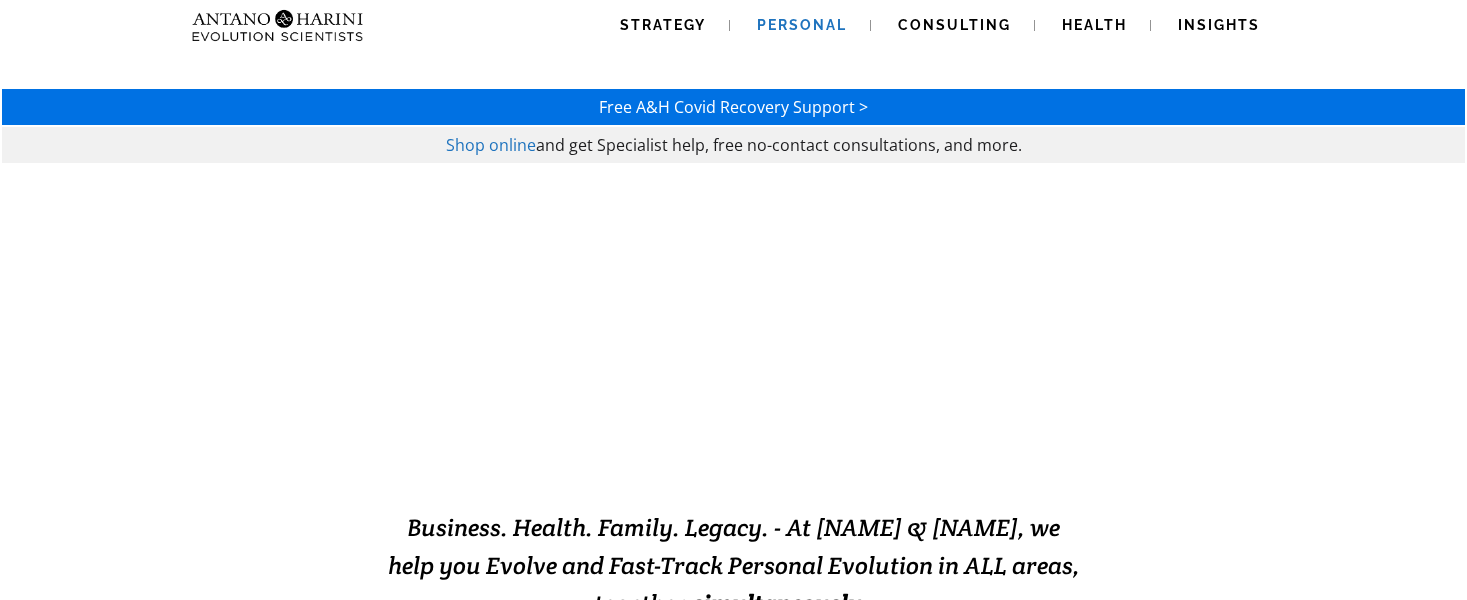 click at bounding box center [733, 111] 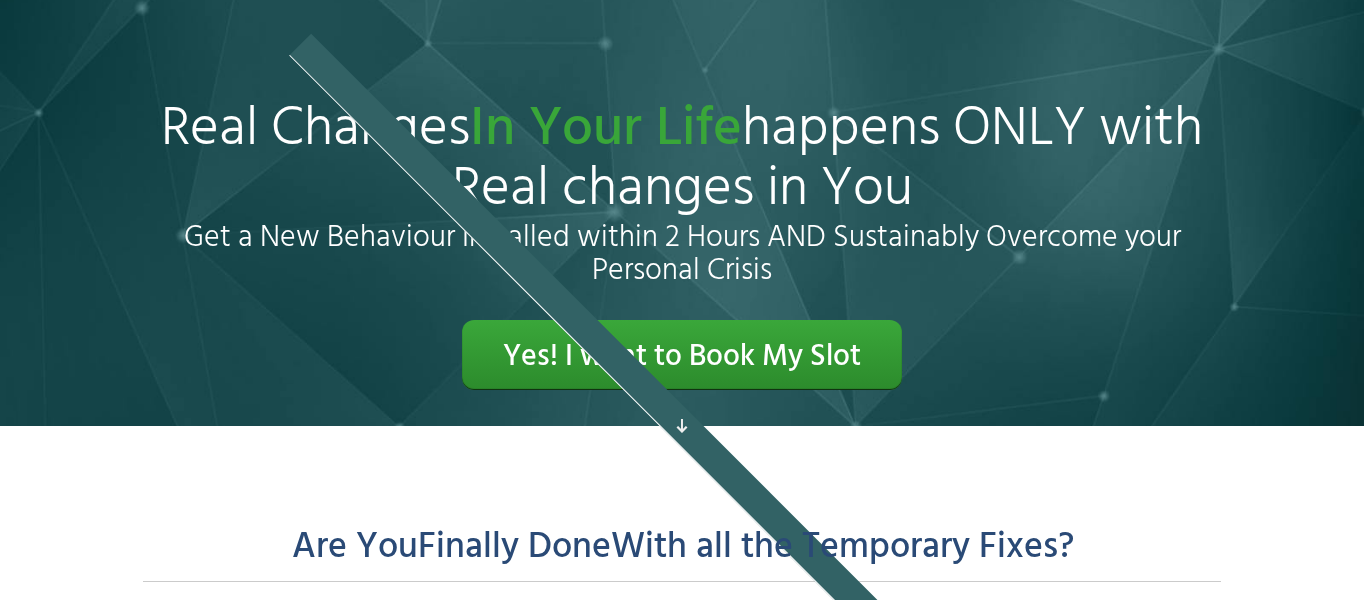 scroll, scrollTop: 216, scrollLeft: 0, axis: vertical 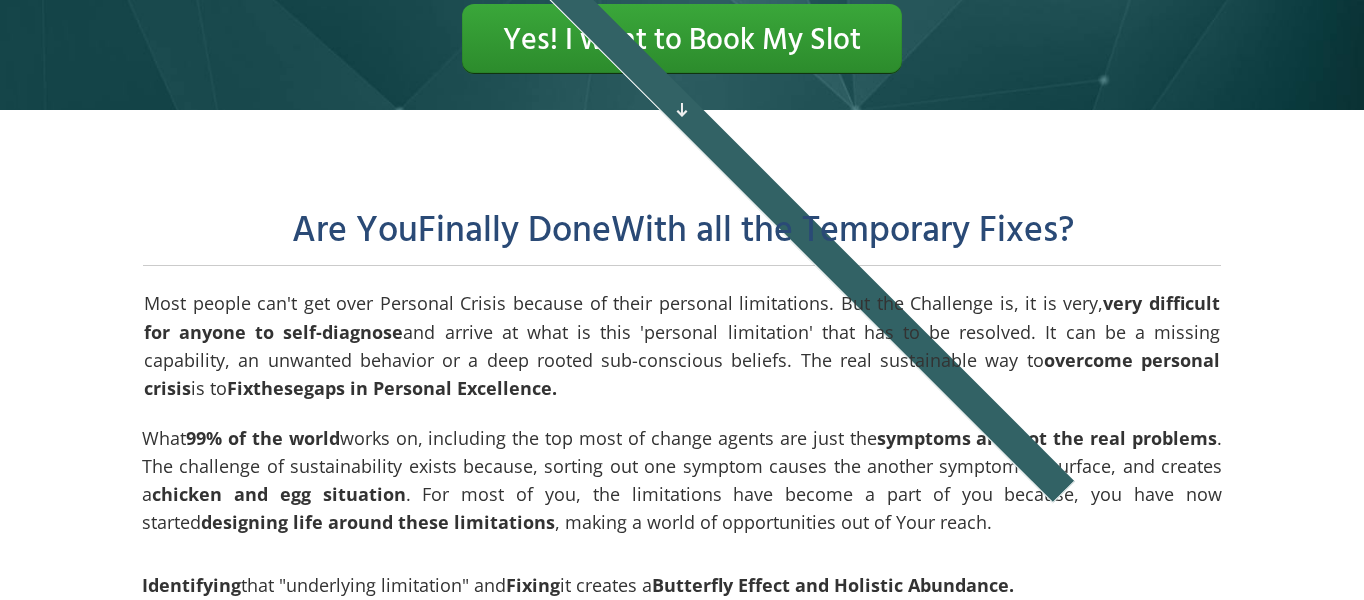 click at bounding box center [682, 110] 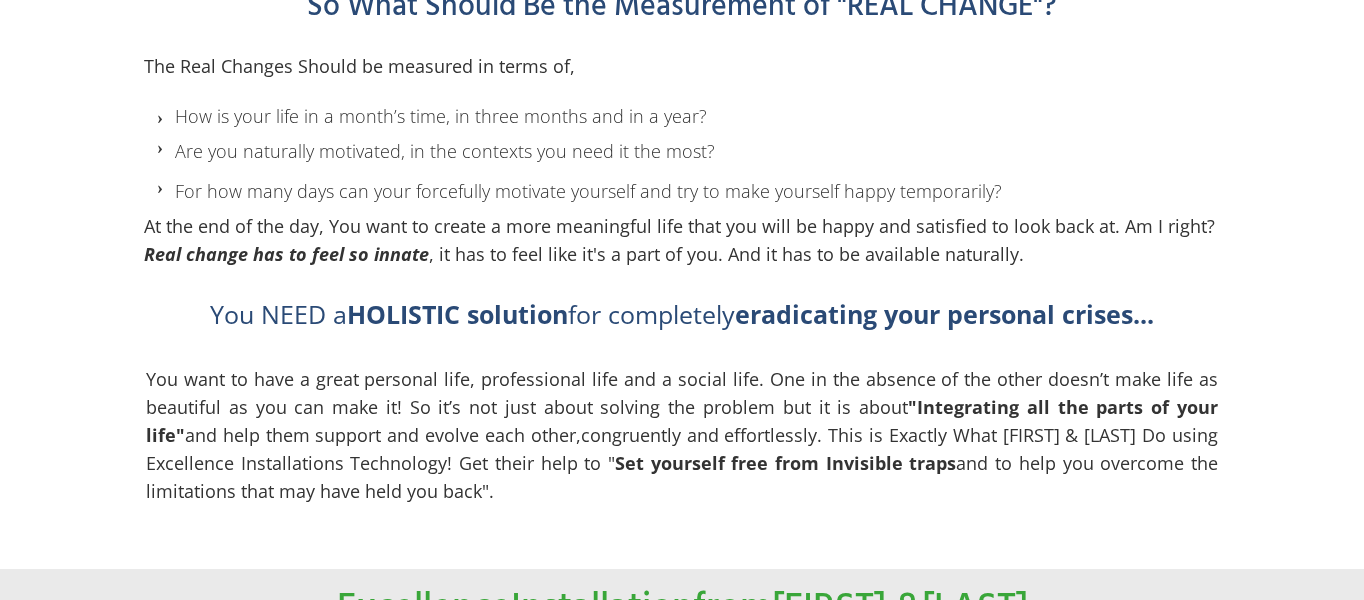 scroll, scrollTop: 1472, scrollLeft: 0, axis: vertical 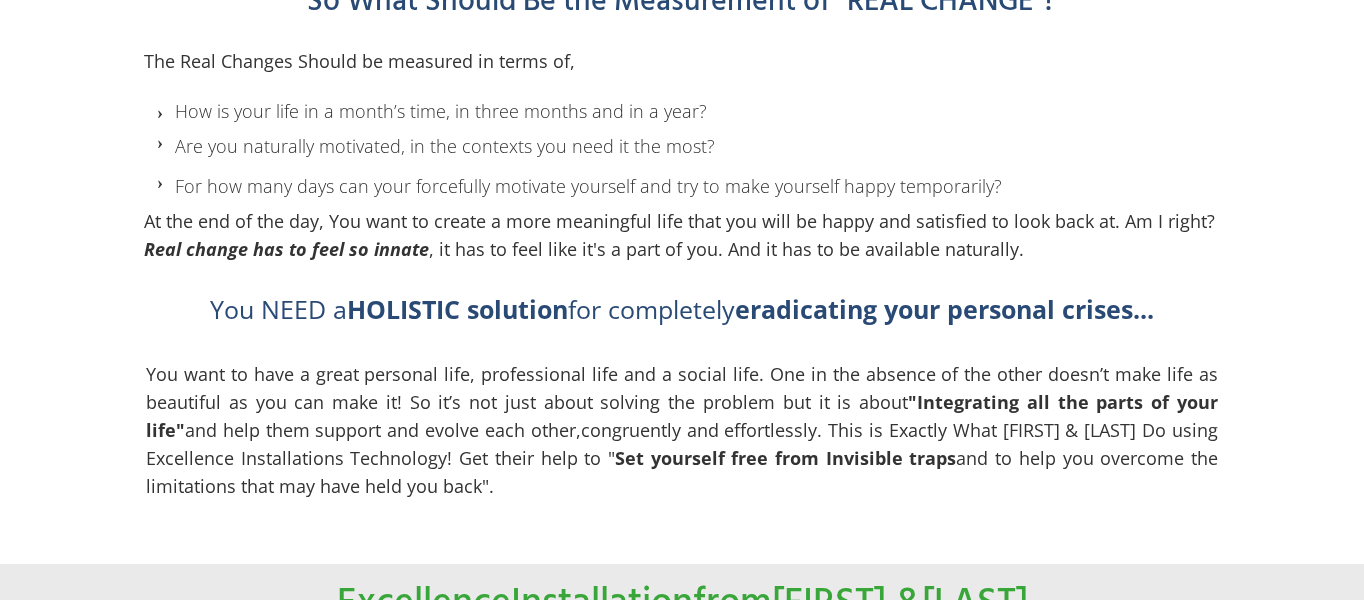 click on "eradicating your personal crises..." at bounding box center (944, 309) 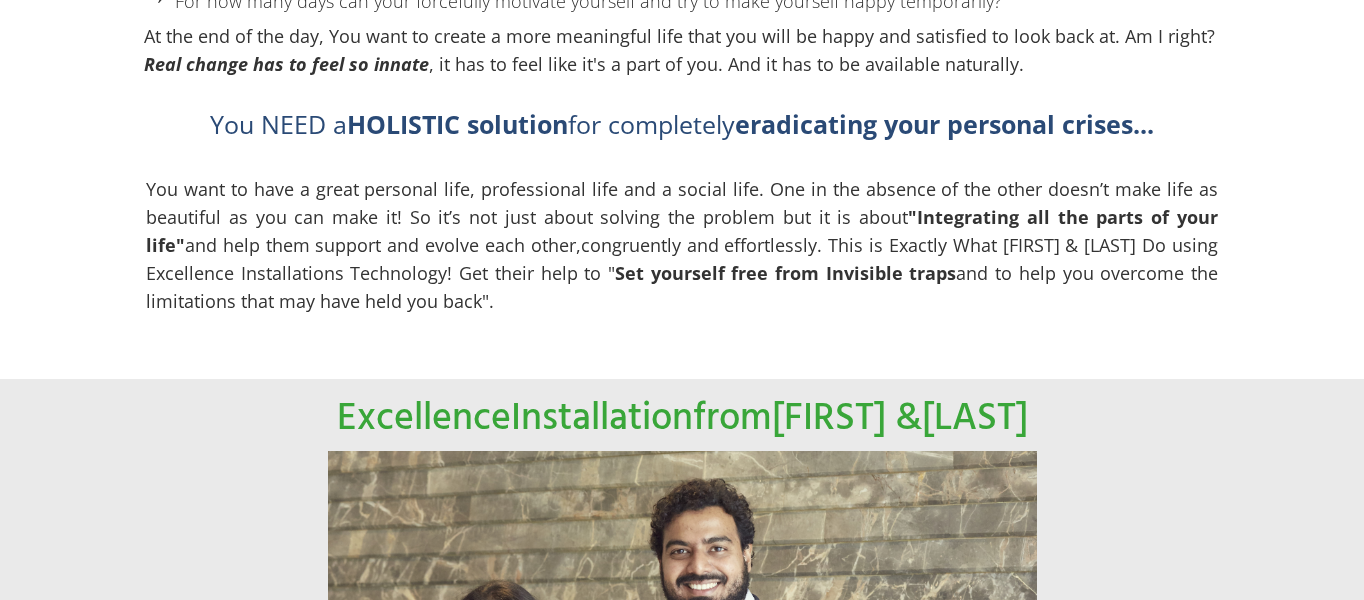 scroll, scrollTop: 1790, scrollLeft: 0, axis: vertical 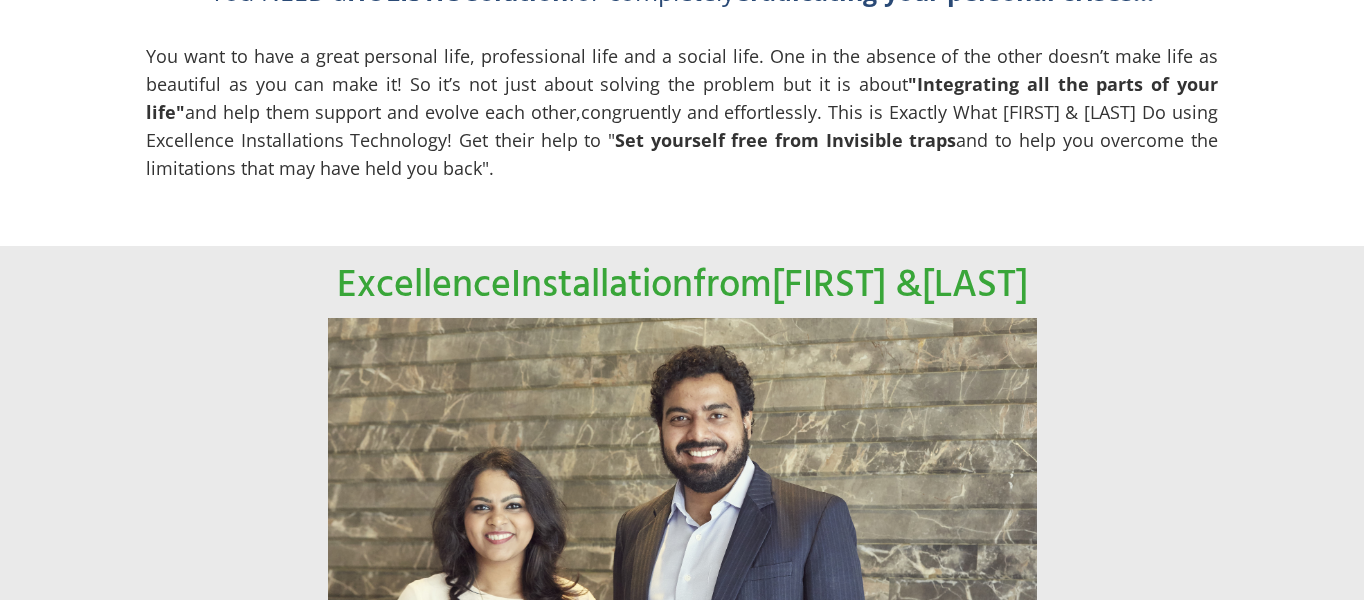 click on "You want to have a great personal life, professional life and a social life. One in the absence of the other doesn’t make life as beautiful as you can make it! So it’s not just about solving the problem but it is about "Integrating all the parts of your life" and help them support and evolve each other,congruently and effortlessly. This is Exactly What [FIRST] & [LAST] Do using Excellence Installations Technology! Get their help to " Set yourself free from Invisible traps and to help you overcome the limitations that may have held you back"." at bounding box center (682, 112) 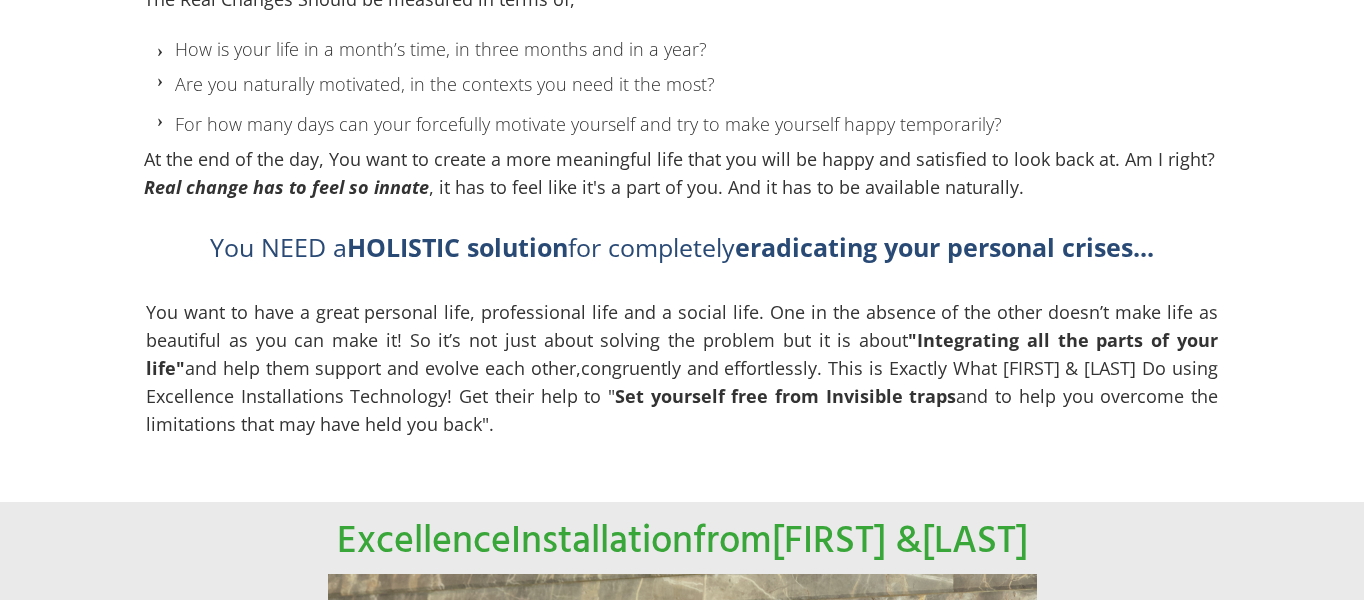 scroll, scrollTop: 1535, scrollLeft: 0, axis: vertical 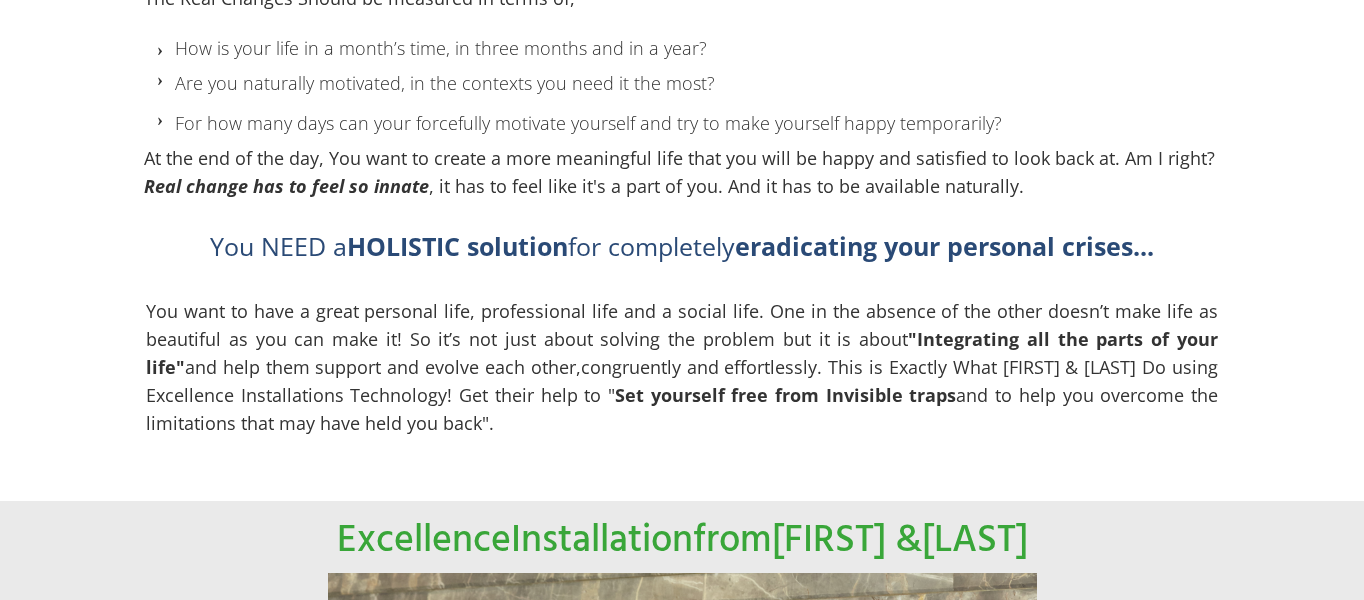 click on "At the end of the day, You want to create a more meaningful life that you will be happy and satisfied to look back at. Am I right? Real change has to feel so innate it has to feel like it's a part of you. And it has to be available naturally." at bounding box center [682, 172] 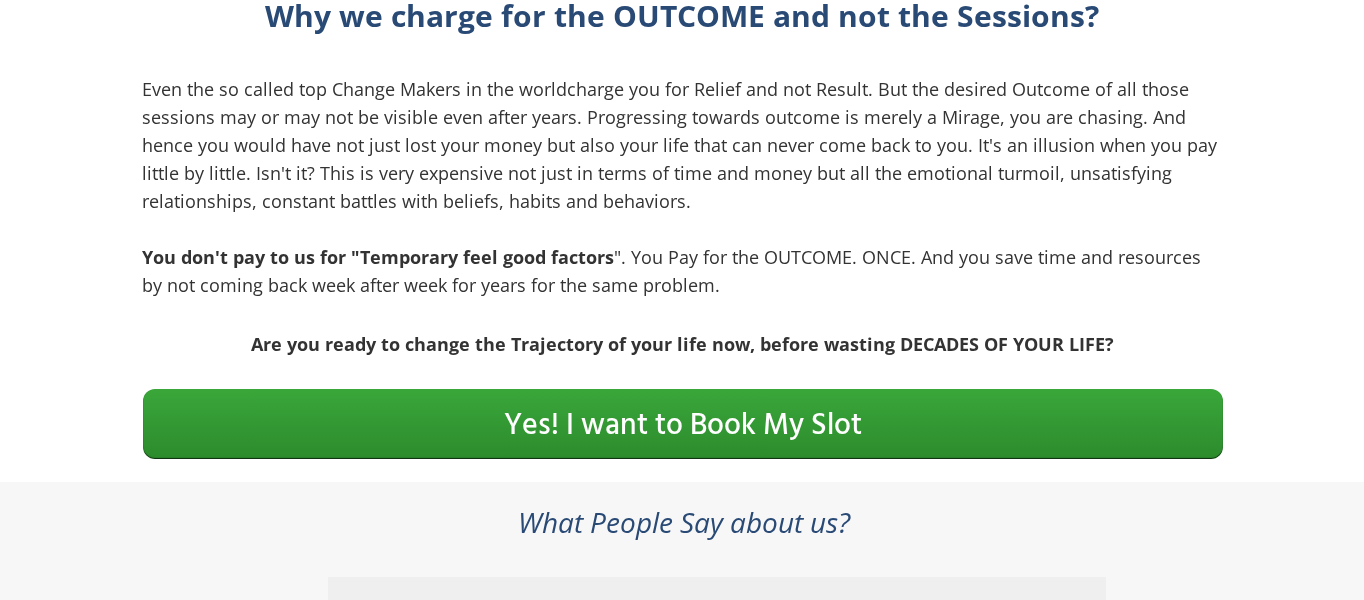scroll, scrollTop: 2904, scrollLeft: 0, axis: vertical 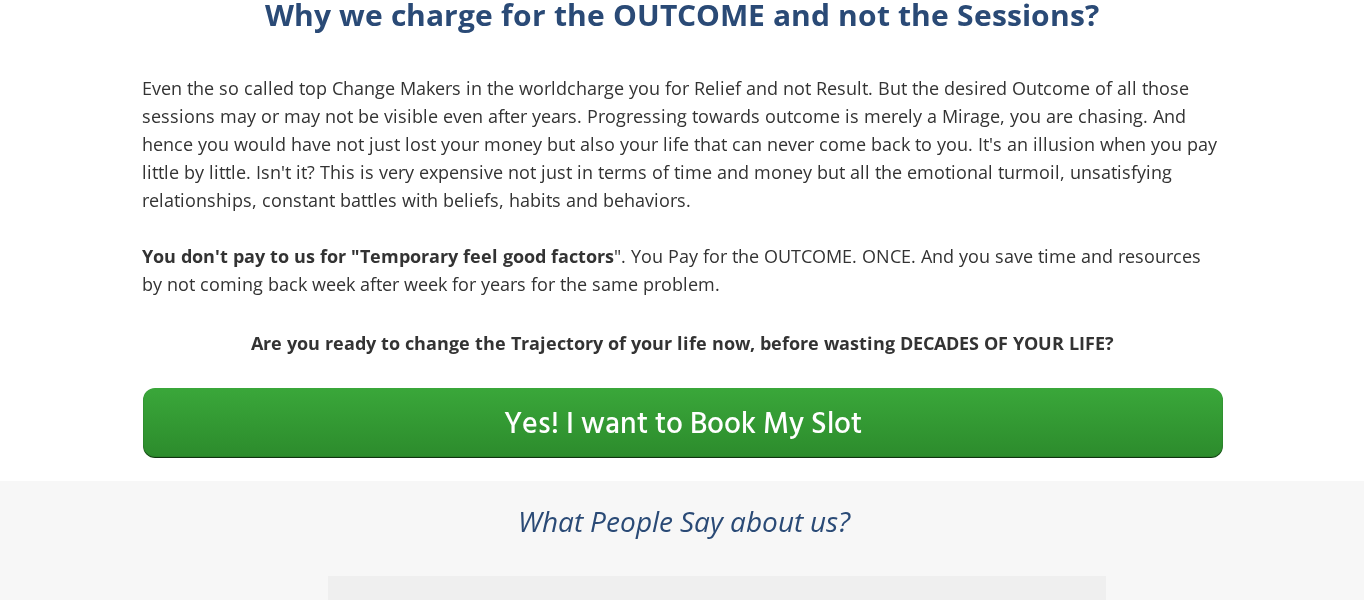 click on "Are You Finally Done With all the Temporary Fixes? Most people can't get over Personal Crisis because of their personal limitations. But the Challenge is, it is very, very difficult for anyone to self-diagnose and arrive at what is this 'personal limitation' that has to be resolved. It can be a missing capability, an unwanted behavior or a deep rooted sub-conscious beliefs. The real sustainable way to overcome personal crisis is to Fix these gaps in Personal Excellence . What 99% of the world works on, including the top most of change agents are just the symptoms and not the real problems. The challenge of sustainability exists because, sorting out one symptom causes the another symptom to surface, and creates a chicken and egg situation. For most of you, the limitations have become a part of you because, you have now started designing life around these limitations , making a world of opportunities out of Your reach. Identifying Fixing -" at bounding box center (682, -580) 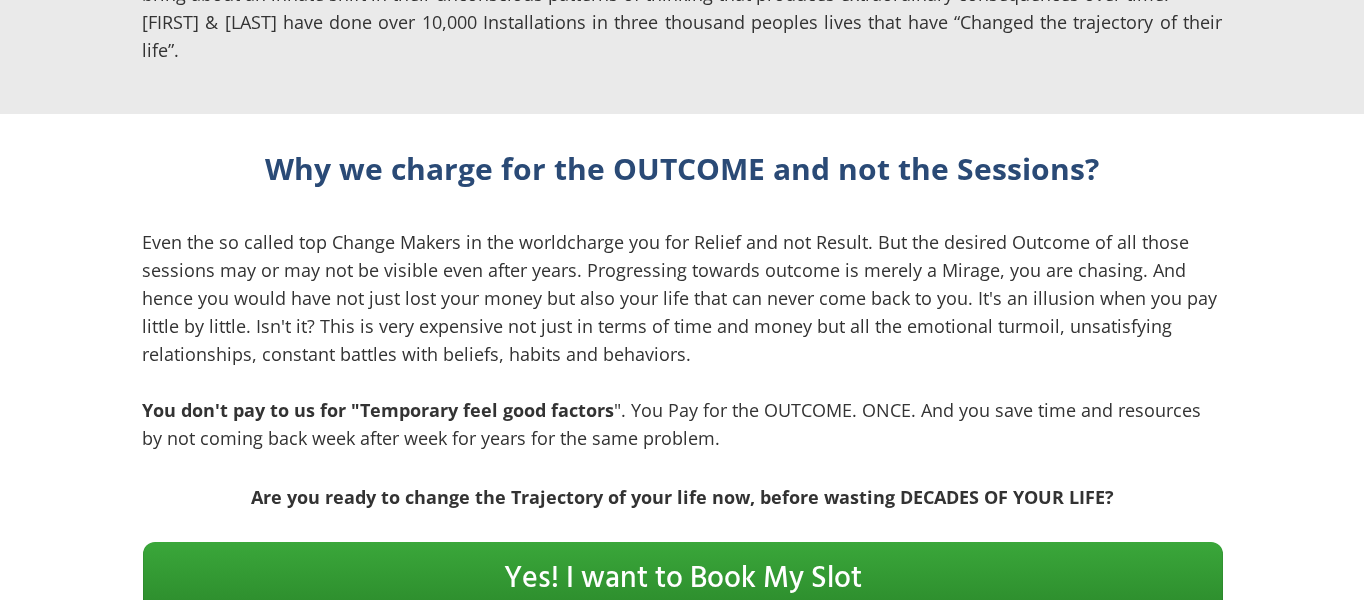 scroll, scrollTop: 2751, scrollLeft: 0, axis: vertical 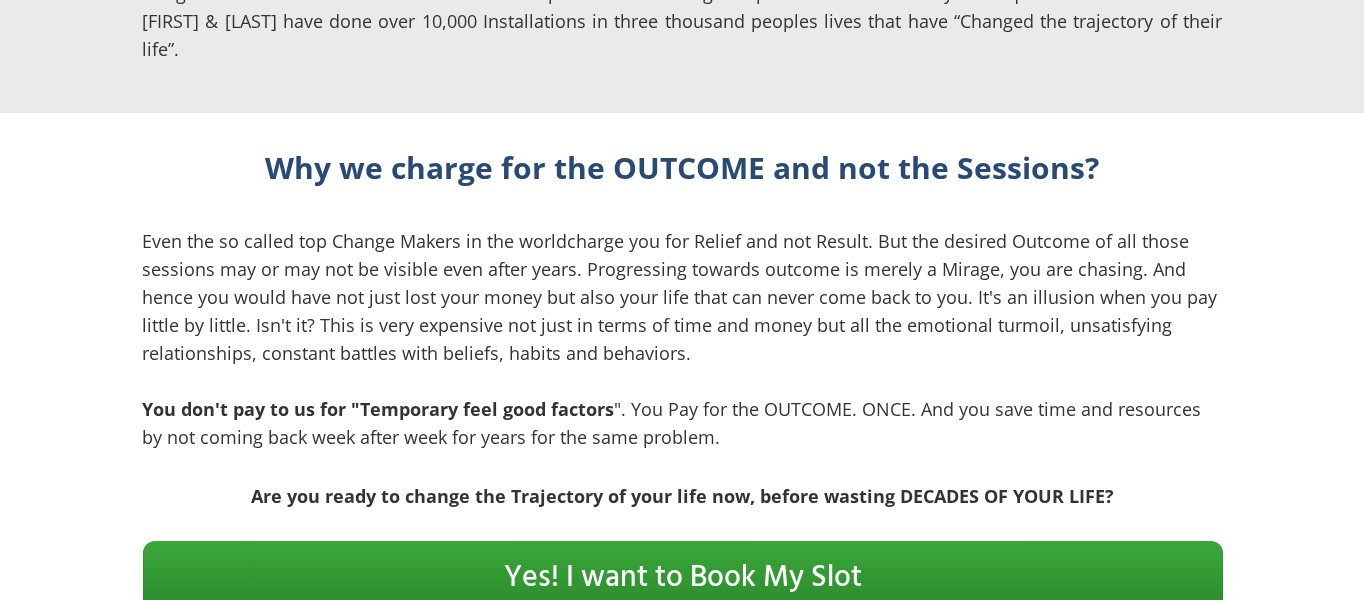 click on "Are You Finally Done With all the Temporary Fixes? Most people can't get over Personal Crisis because of their personal limitations. But the Challenge is, it is very, very difficult for anyone to self-diagnose and arrive at what is this 'personal limitation' that has to be resolved. It can be a missing capability, an unwanted behavior or a deep rooted sub-conscious beliefs. The real sustainable way to overcome personal crisis is to Fix these gaps in Personal Excellence . What 99% of the world works on, including the top most of change agents are just the symptoms and not the real problems. The challenge of sustainability exists because, sorting out one symptom causes the another symptom to surface, and creates a chicken and egg situation. For most of you, the limitations have become a part of you because, you have now started designing life around these limitations , making a world of opportunities out of Your reach. Identifying Fixing -" at bounding box center (682, -427) 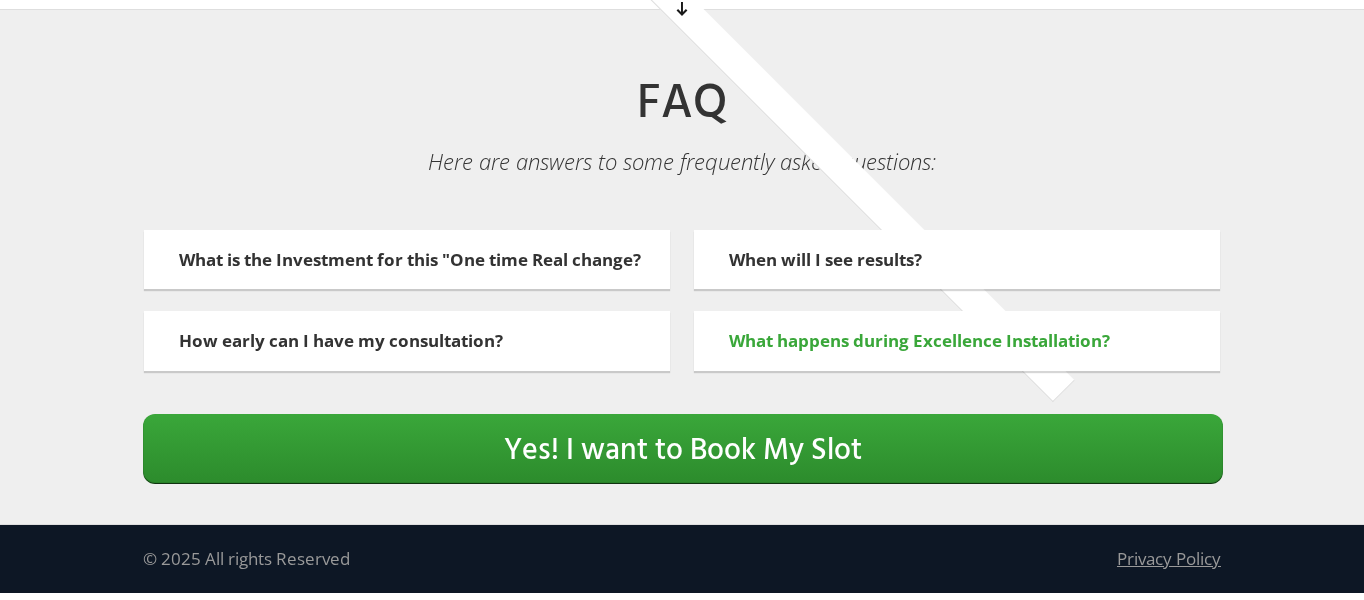 scroll, scrollTop: 4211, scrollLeft: 0, axis: vertical 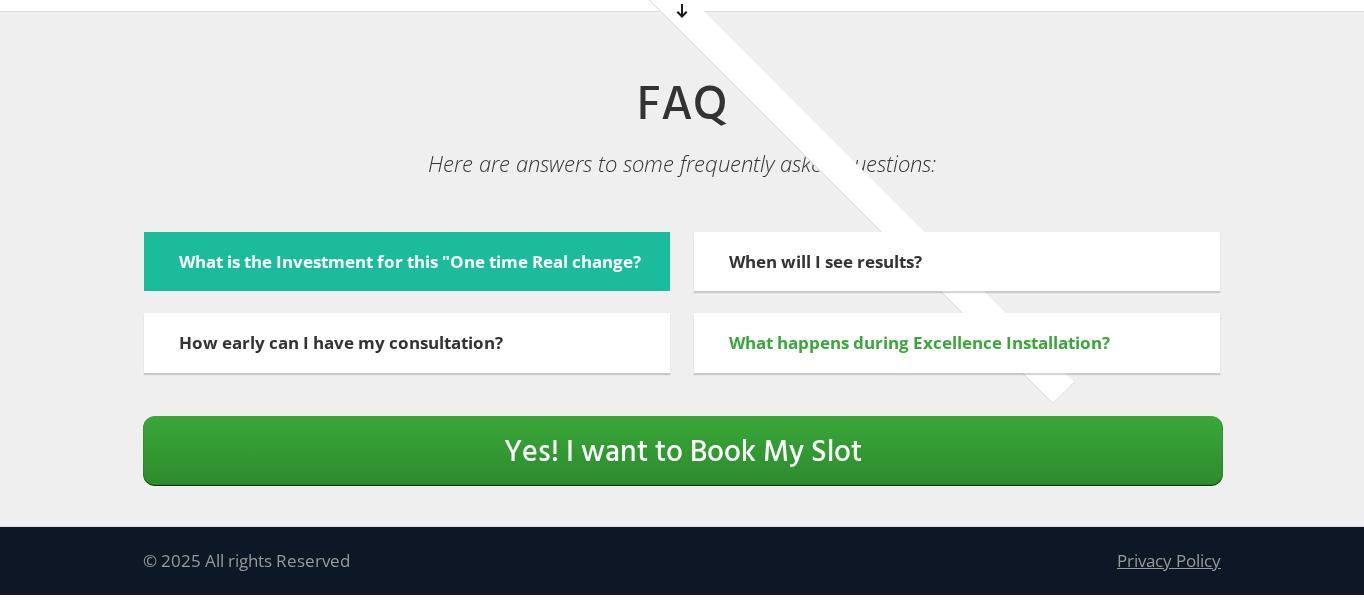 click on "What is the Investment for this "One time Real change?" at bounding box center (410, 261) 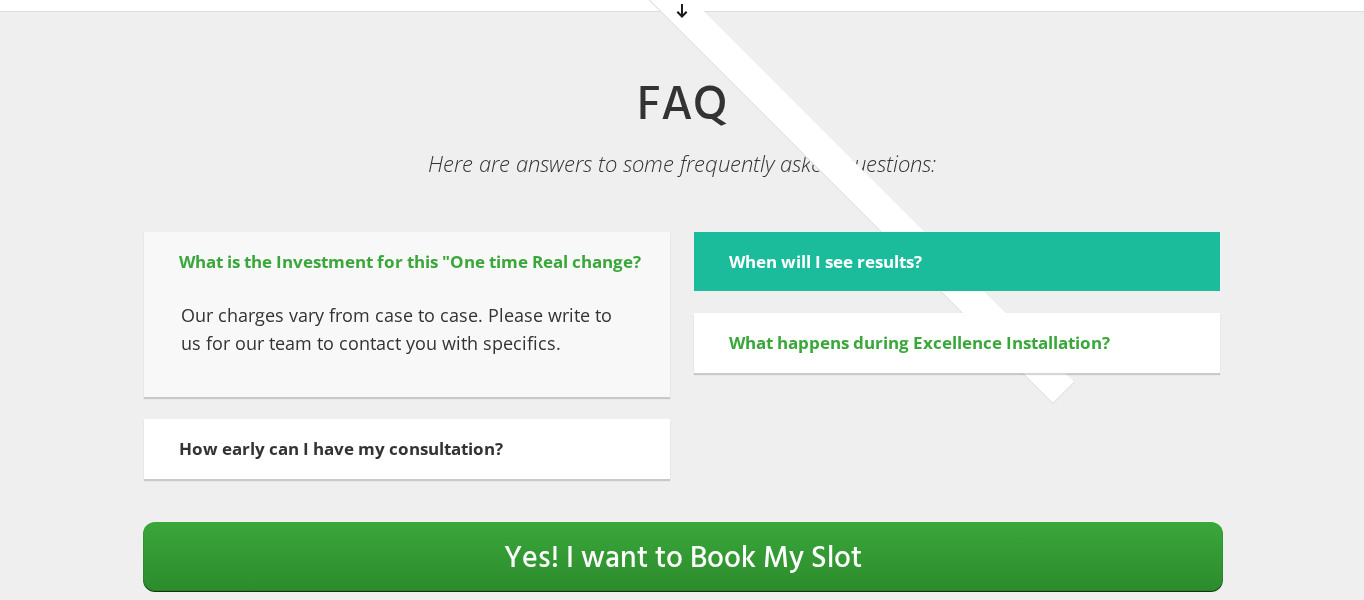 click on "When will I see results?" at bounding box center [957, 262] 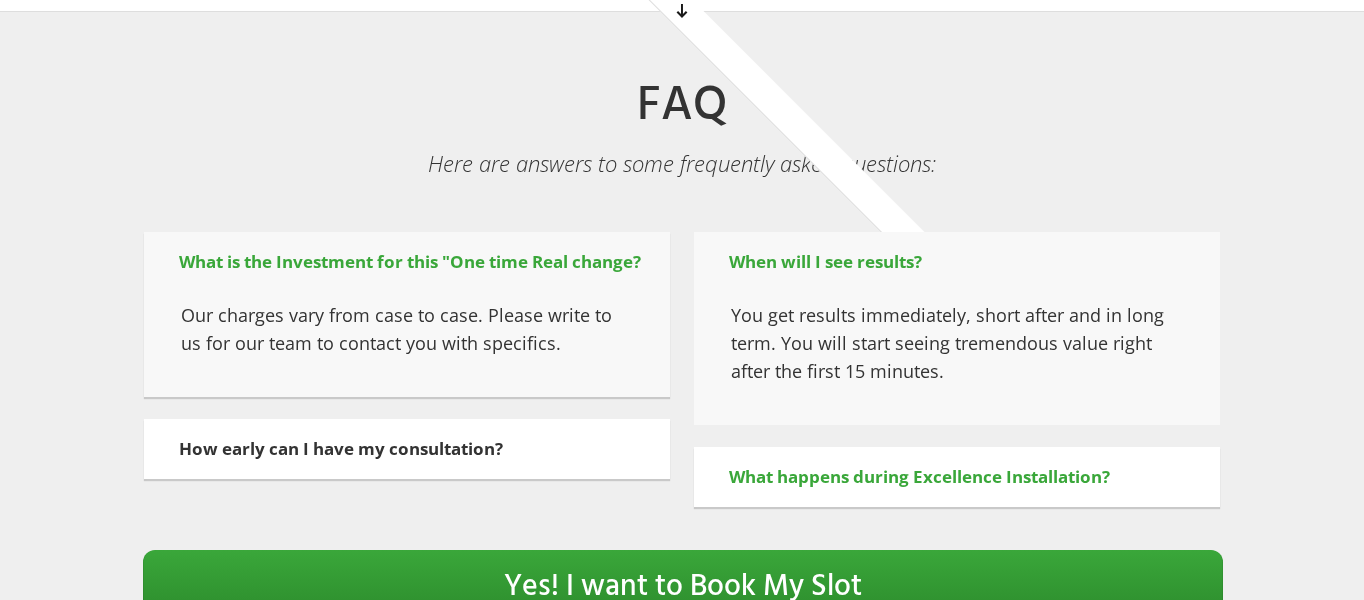 click on "When will I see results?" at bounding box center [957, 262] 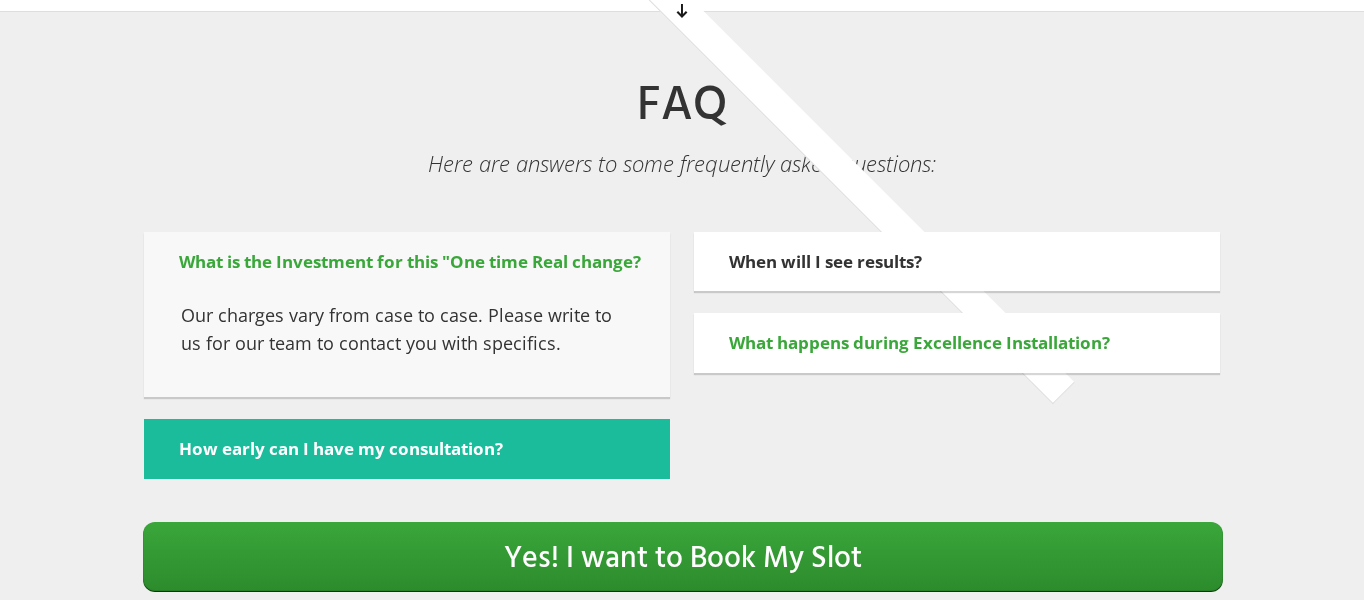 click on "How early can I have my consultation?" at bounding box center (341, 448) 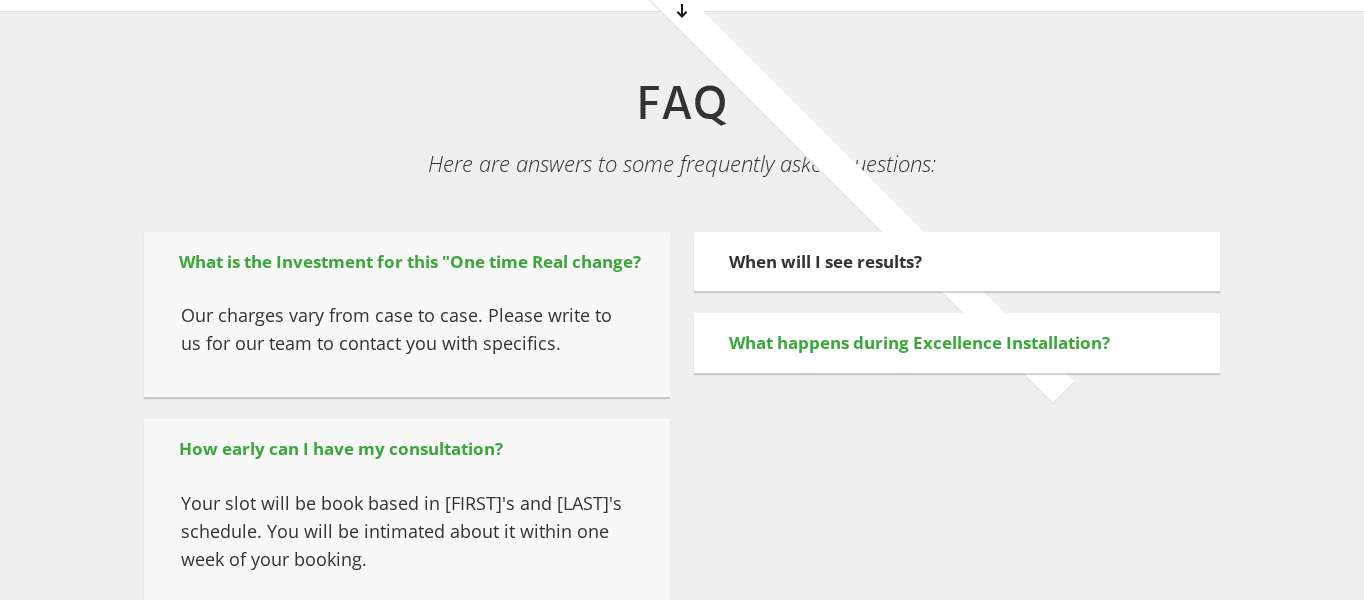 click on "What is the Investment for this "One time Real change? Our charges vary from case to case. Please write to us for our team to contact you with specifics. How early can I have my consultation? Your slot will be book based in [FIRST]'s and [LAST]'s schedule. You will be intimated about it within one week of your booking. When will I see results? You get results immediately, short after and in long term. You will start seeing tremendous value right after the first 15 minutes. What happens during Excellence Installation?" at bounding box center [682, 422] 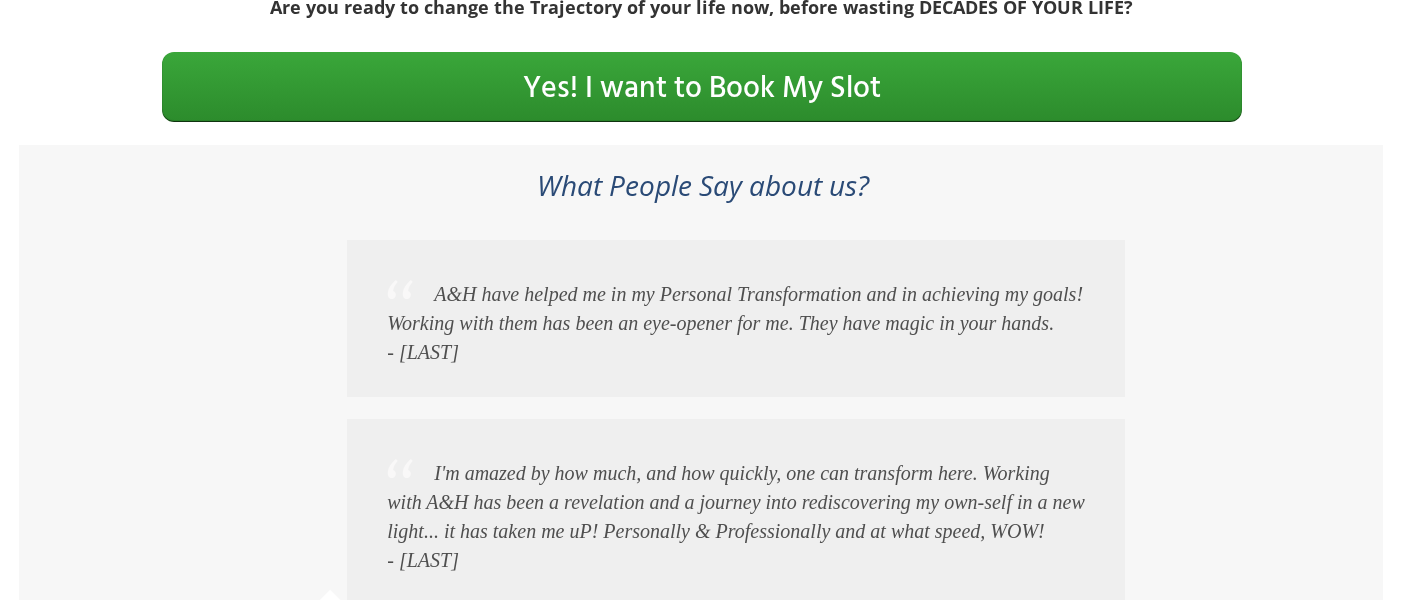 scroll, scrollTop: 0, scrollLeft: 0, axis: both 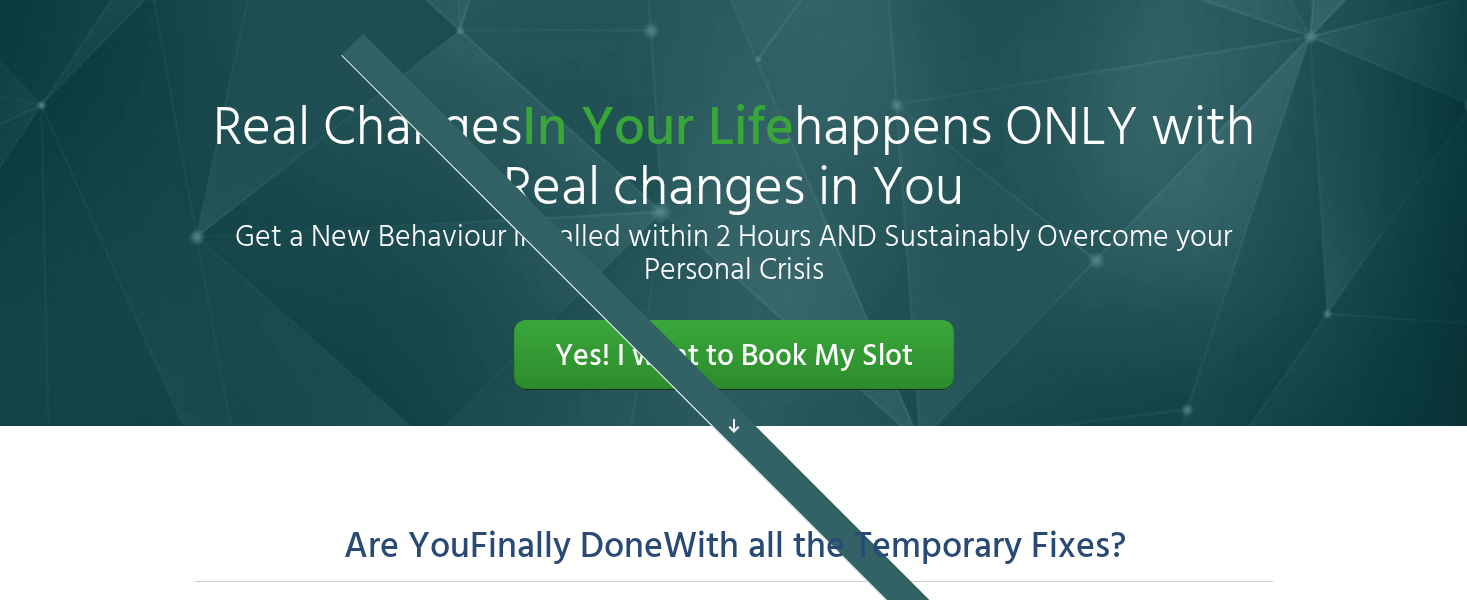click at bounding box center (734, 426) 